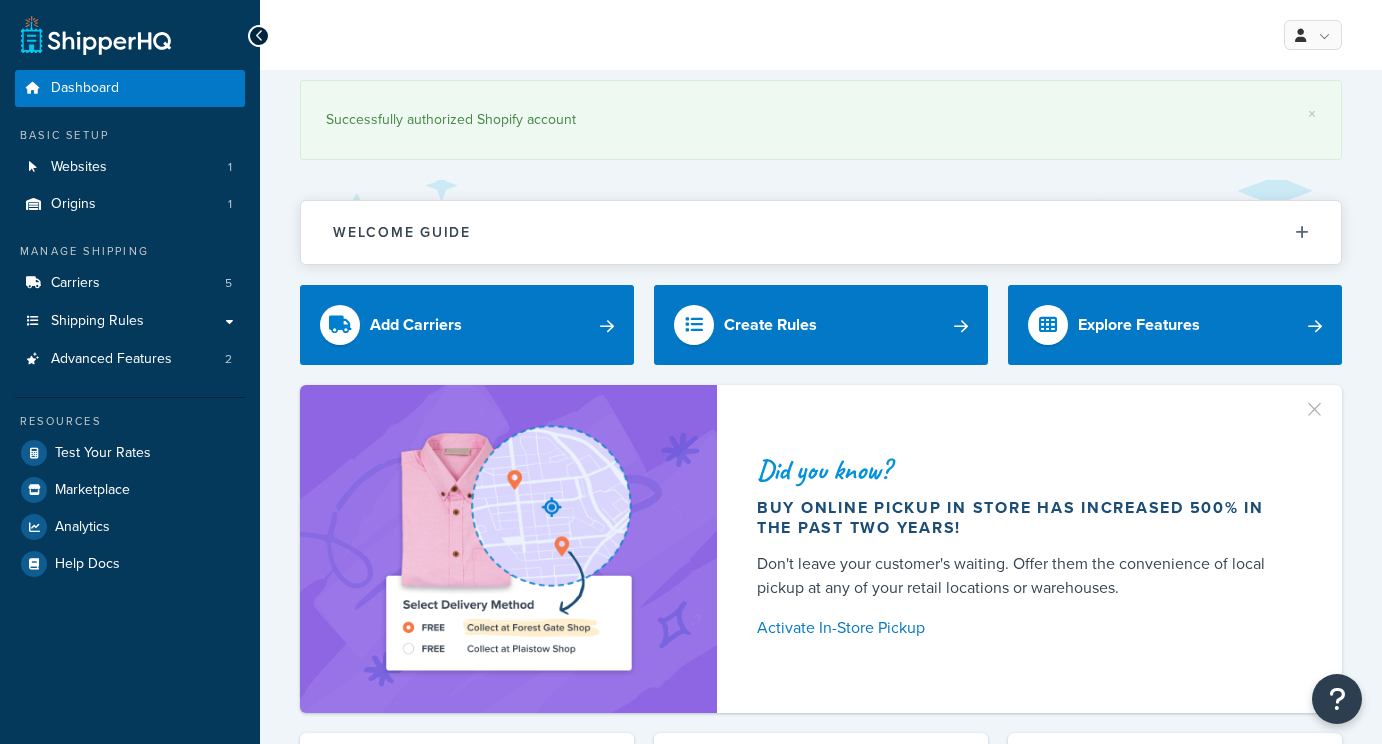 scroll, scrollTop: 0, scrollLeft: 0, axis: both 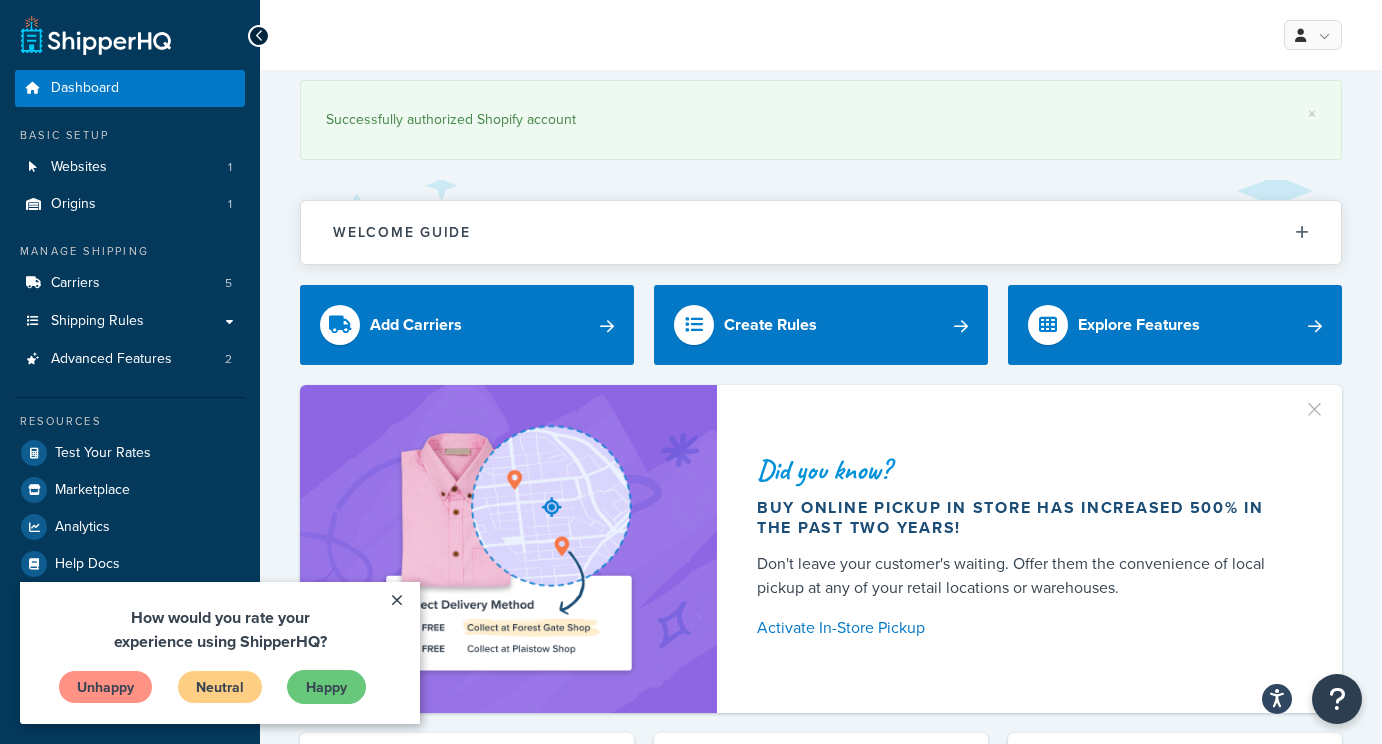 click on "Happy" at bounding box center (326, 687) 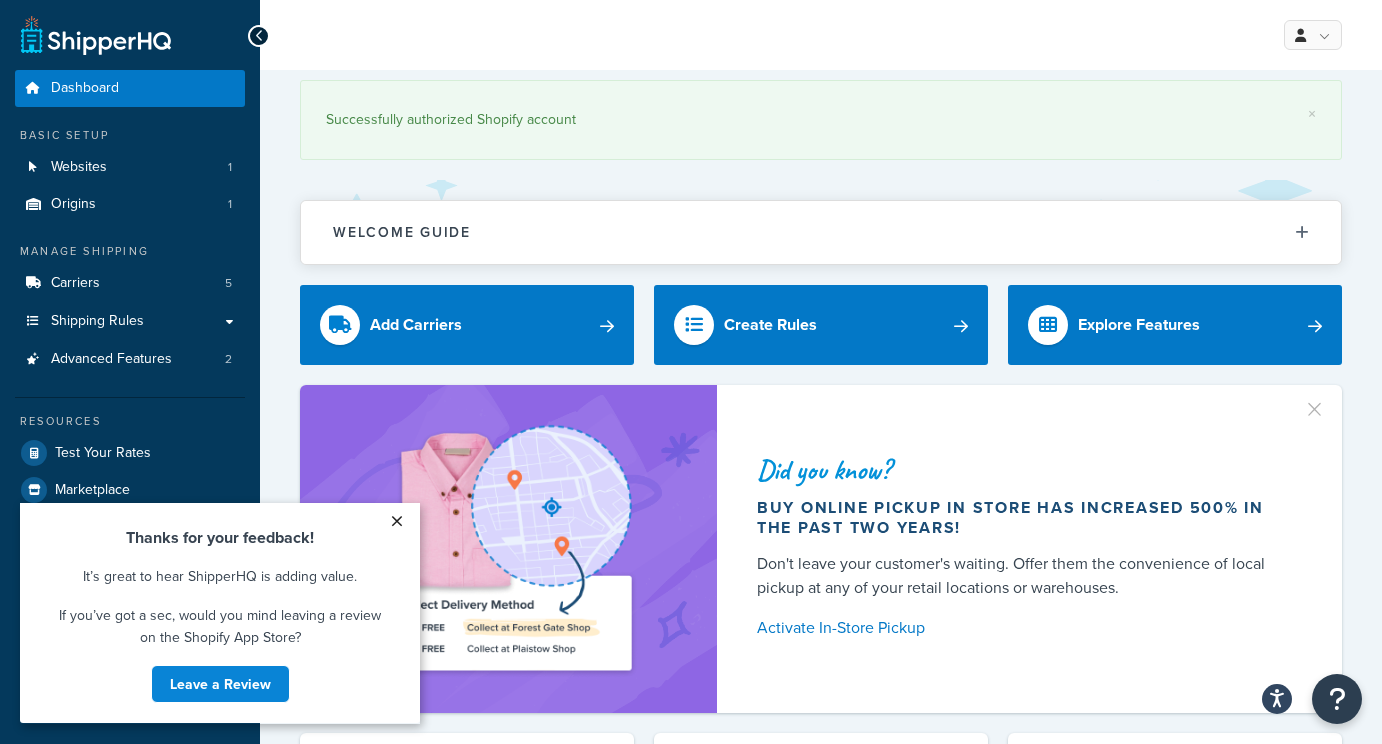 click on "×" at bounding box center (396, 521) 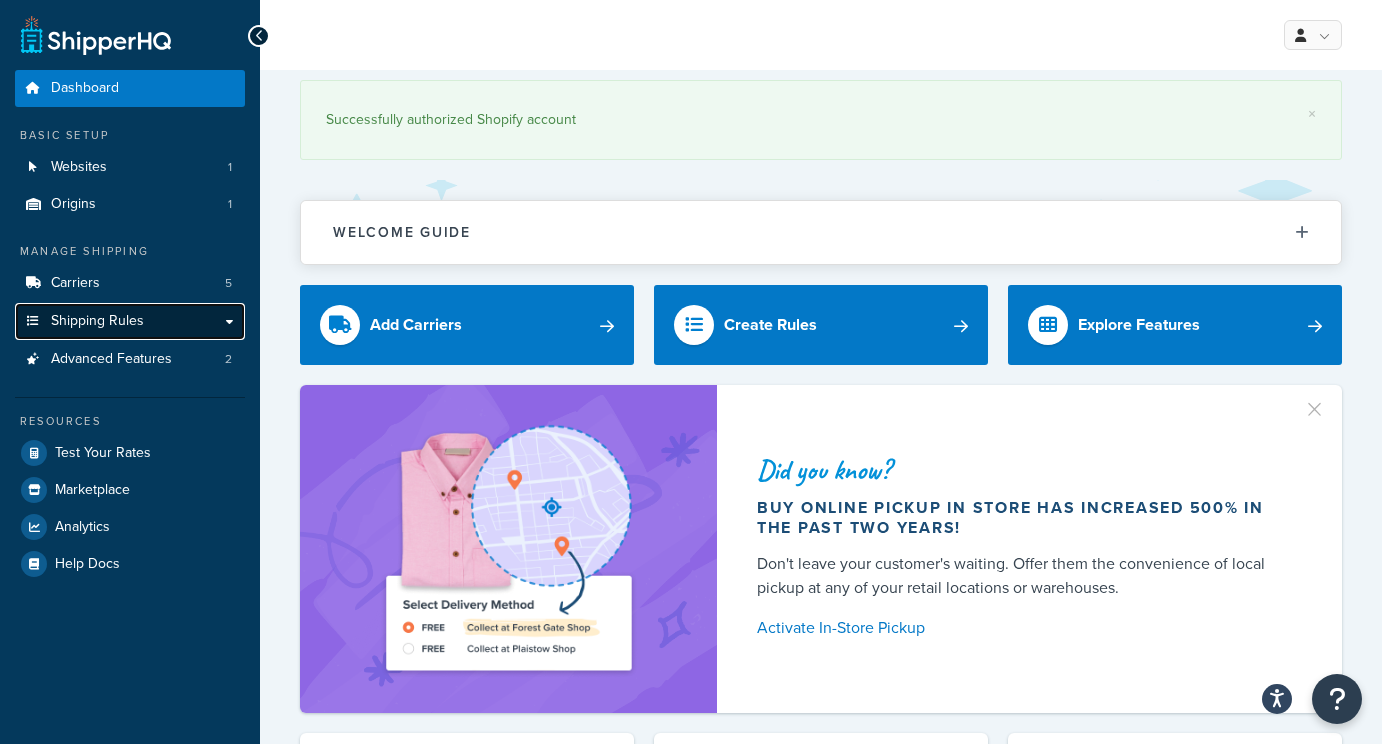 click on "Shipping Rules" at bounding box center (130, 321) 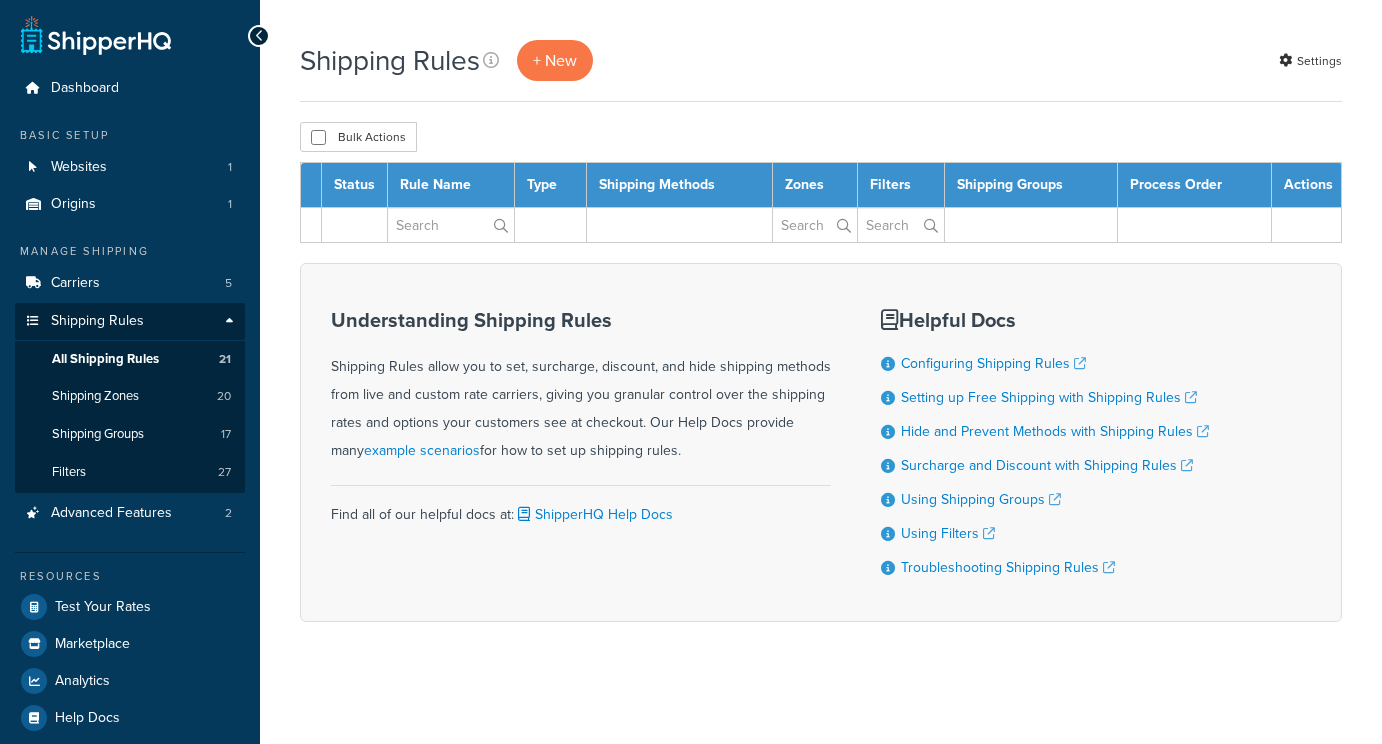 scroll, scrollTop: 0, scrollLeft: 0, axis: both 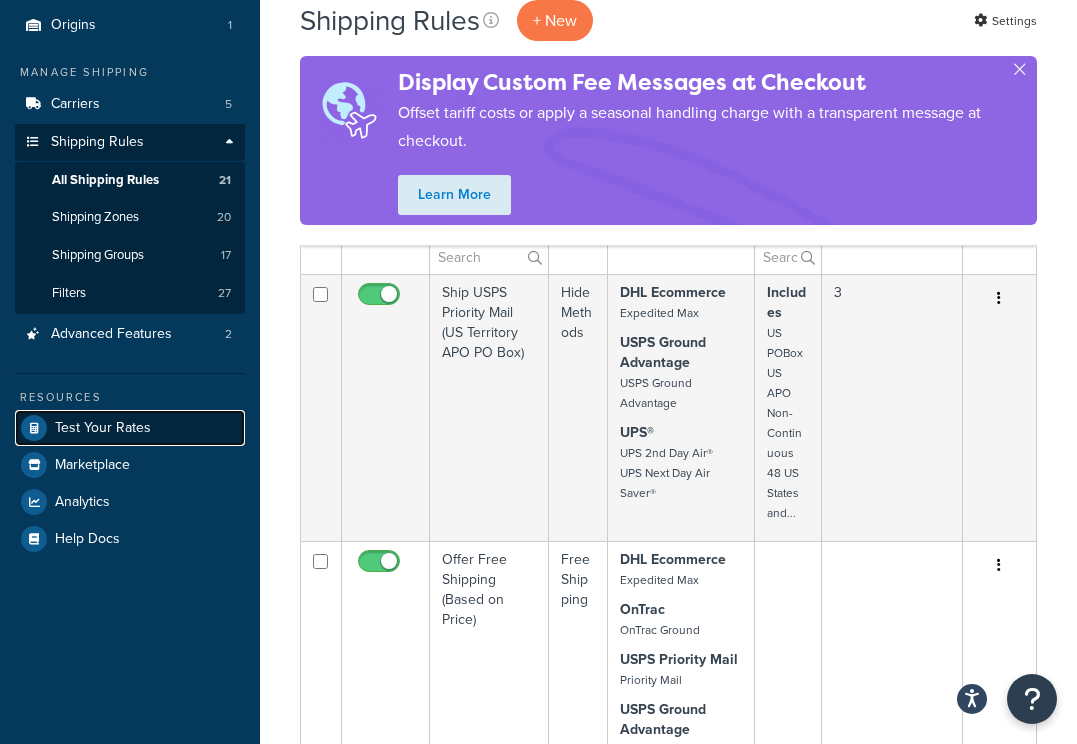 click on "Test Your Rates" at bounding box center (103, 428) 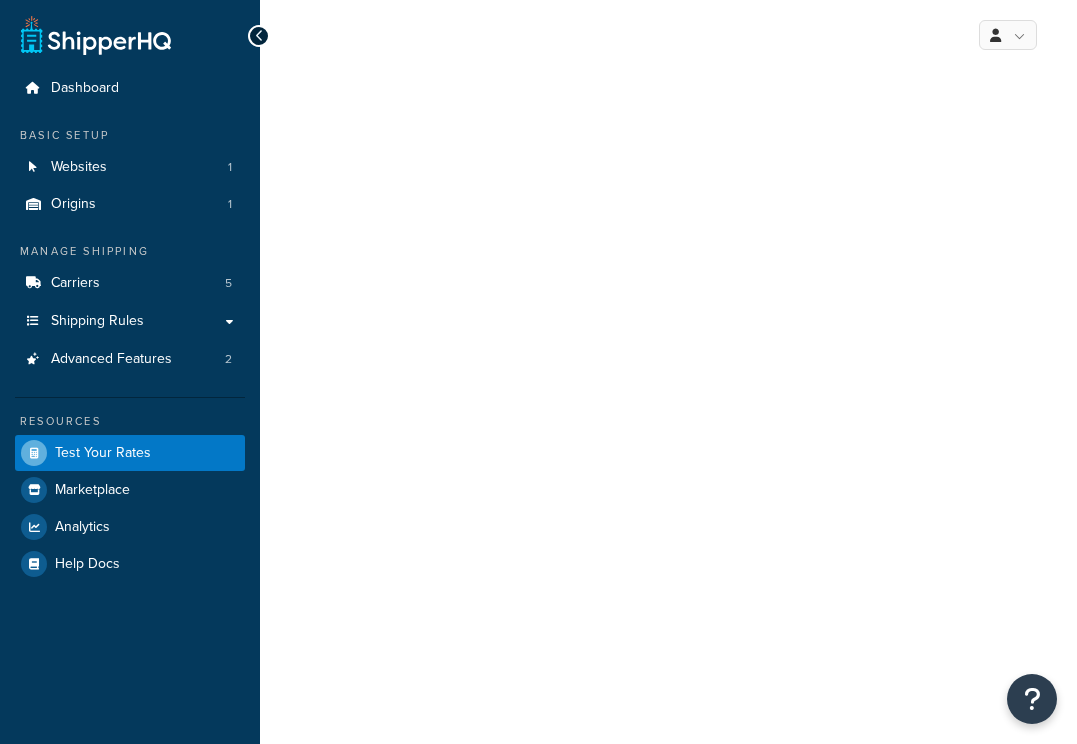 scroll, scrollTop: 0, scrollLeft: 0, axis: both 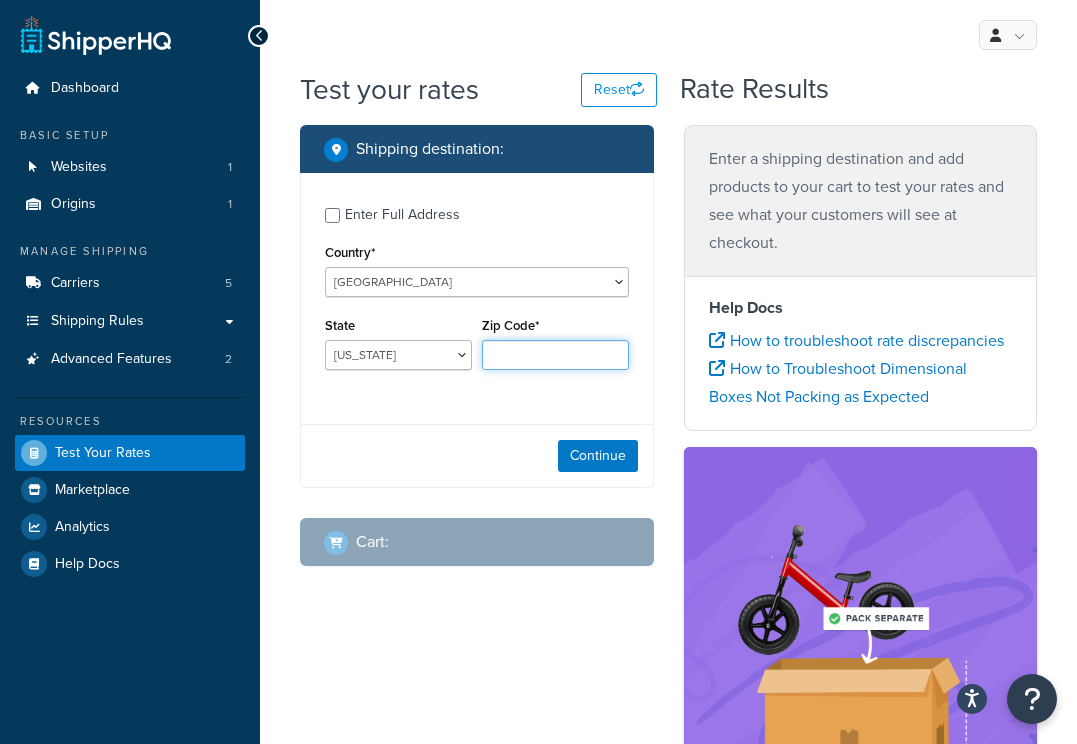click on "Zip Code*" at bounding box center [555, 355] 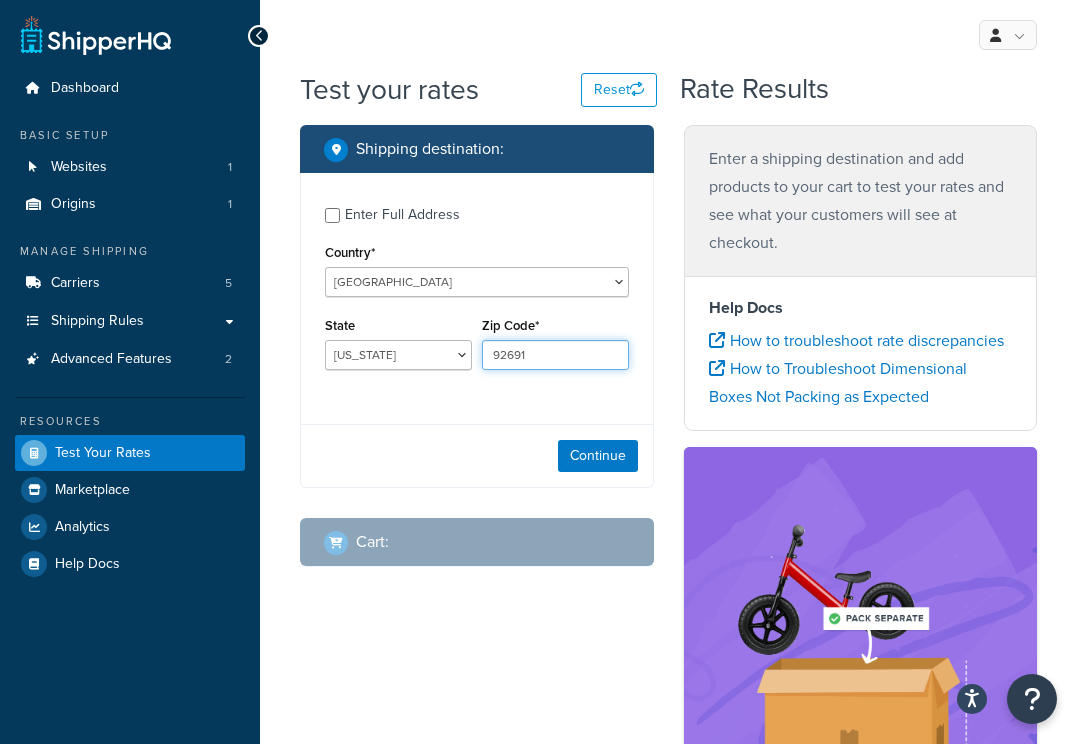 type on "92691" 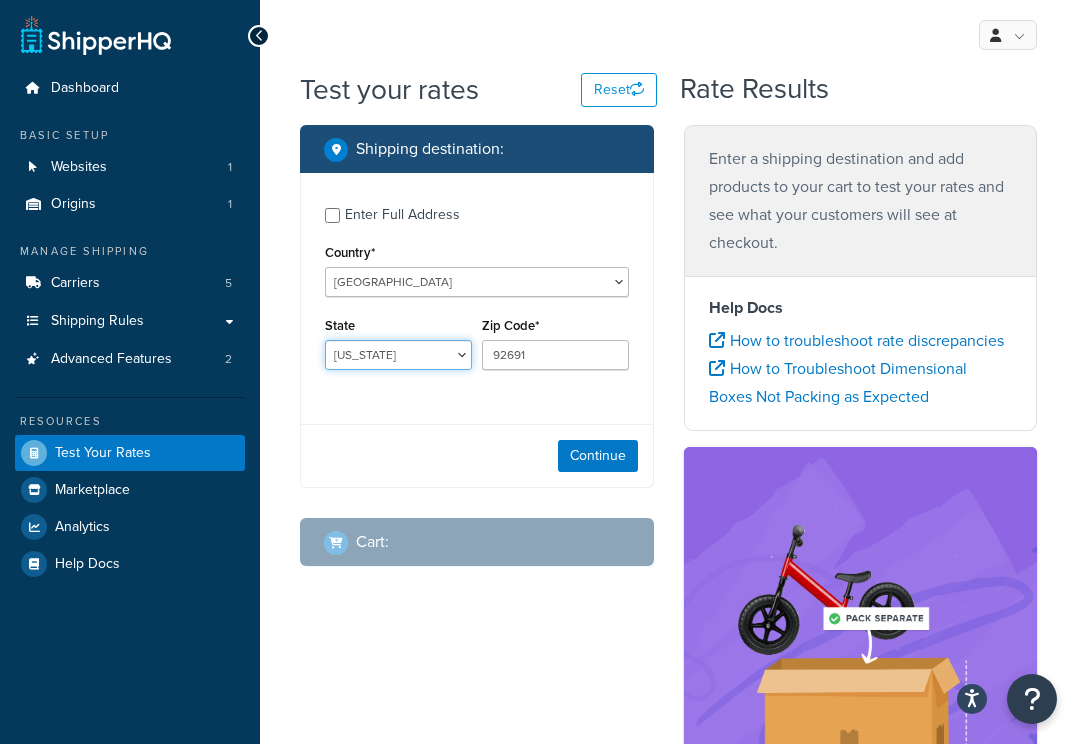 click on "Alabama  Alaska  American Samoa  Arizona  Arkansas  Armed Forces Americas  Armed Forces Europe, Middle East, Africa, Canada  Armed Forces Pacific  California  Colorado  Connecticut  Delaware  District of Columbia  Federated States of Micronesia  Florida  Georgia  Guam  Hawaii  Idaho  Illinois  Indiana  Iowa  Kansas  Kentucky  Louisiana  Maine  Marshall Islands  Maryland  Massachusetts  Michigan  Minnesota  Mississippi  Missouri  Montana  Nebraska  Nevada  New Hampshire  New Jersey  New Mexico  New York  North Carolina  North Dakota  Northern Mariana Islands  Ohio  Oklahoma  Oregon  Palau  Pennsylvania  Puerto Rico  Rhode Island  South Carolina  South Dakota  Tennessee  Texas  United States Minor Outlying Islands  Utah  Vermont  Virgin Islands  Virginia  Washington  West Virginia  Wisconsin  Wyoming" at bounding box center (398, 355) 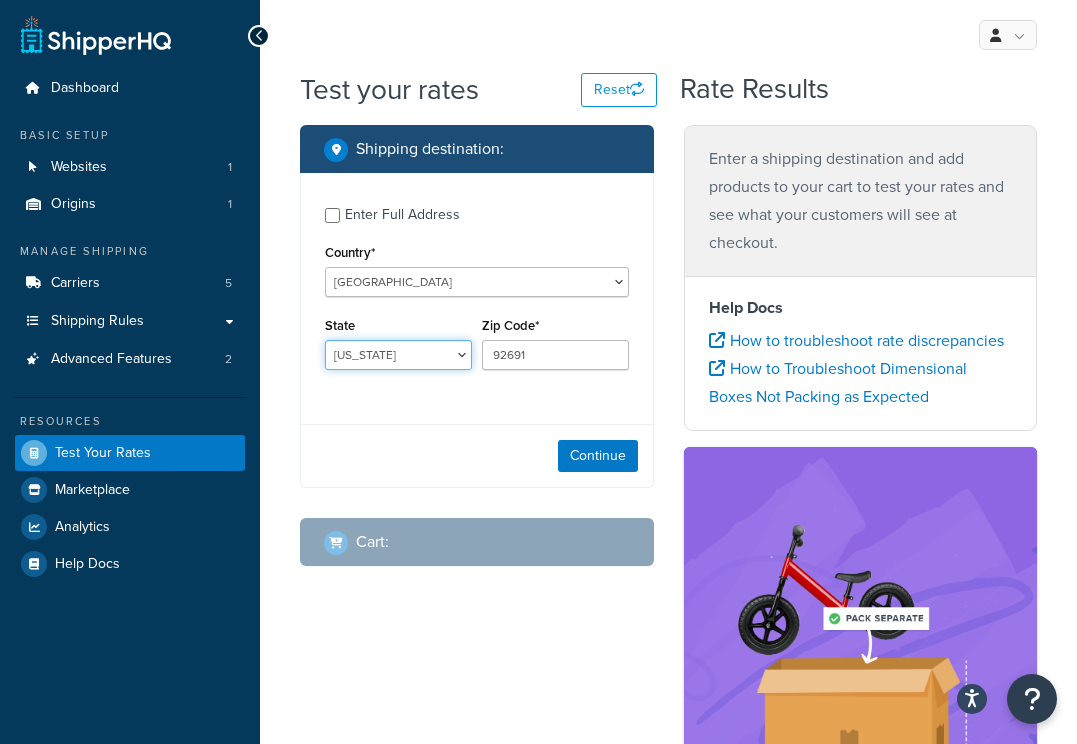select on "CA" 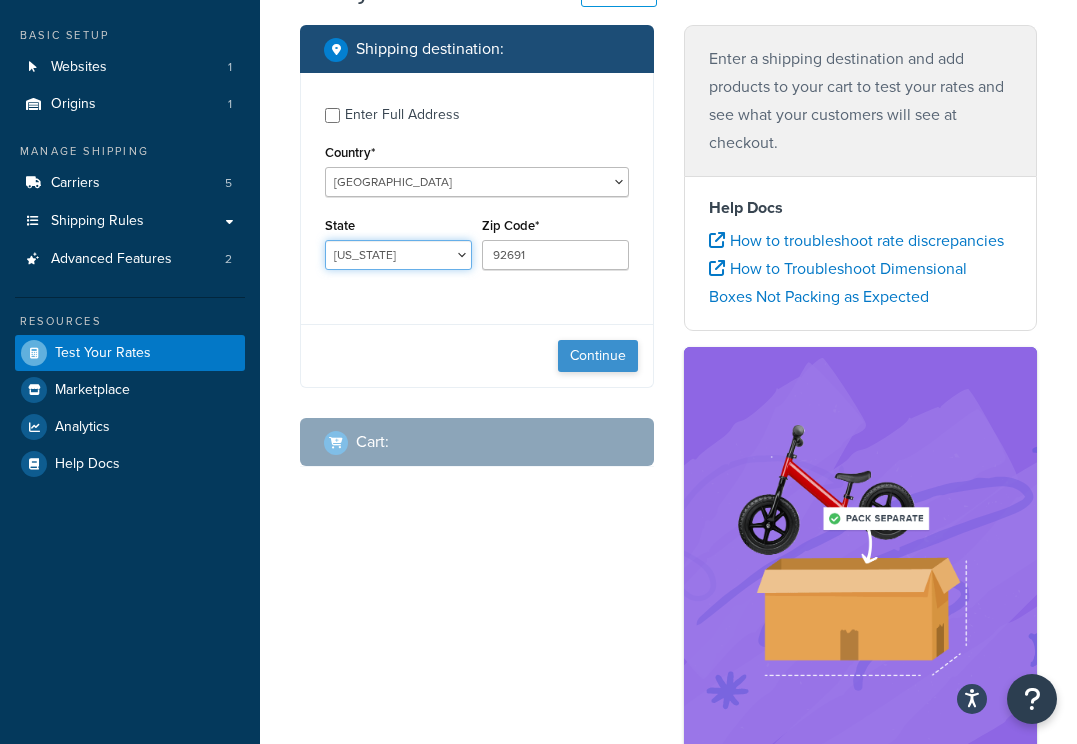 scroll, scrollTop: 101, scrollLeft: 0, axis: vertical 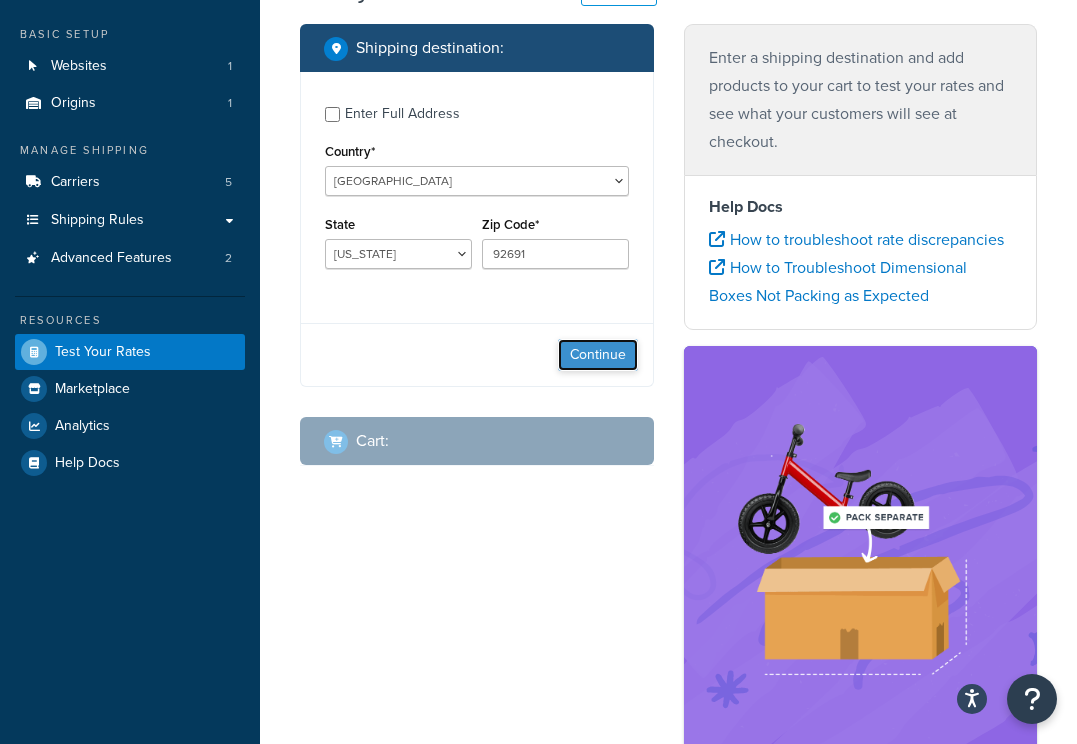 click on "Continue" at bounding box center (598, 355) 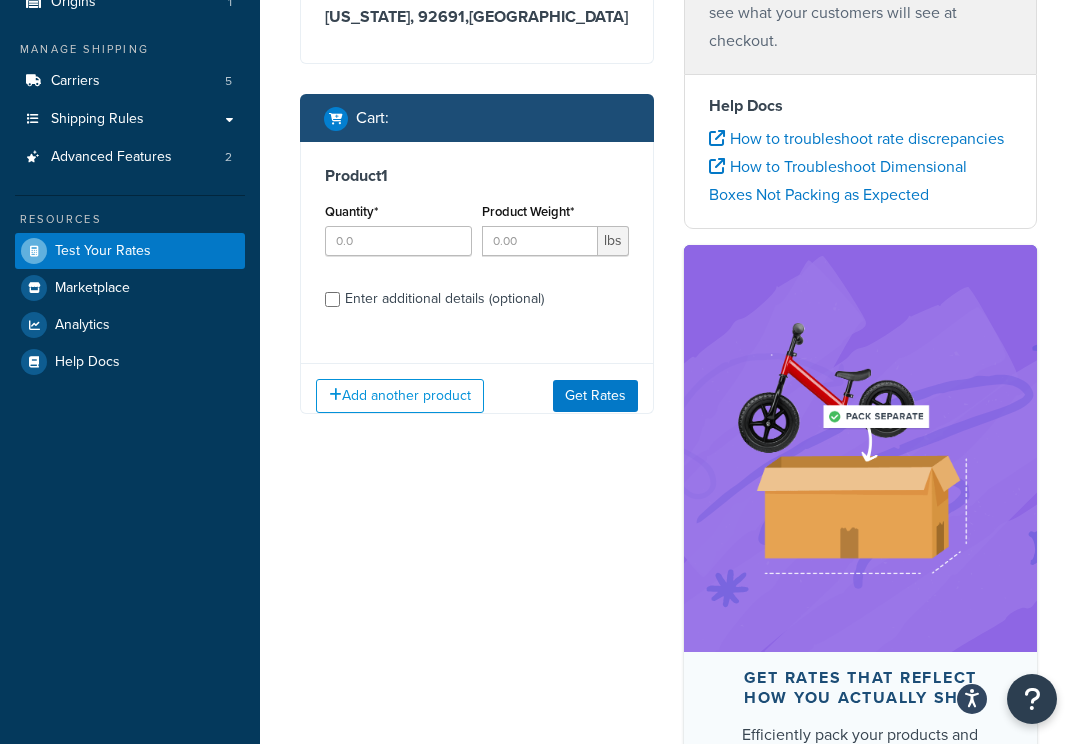 scroll, scrollTop: 203, scrollLeft: 0, axis: vertical 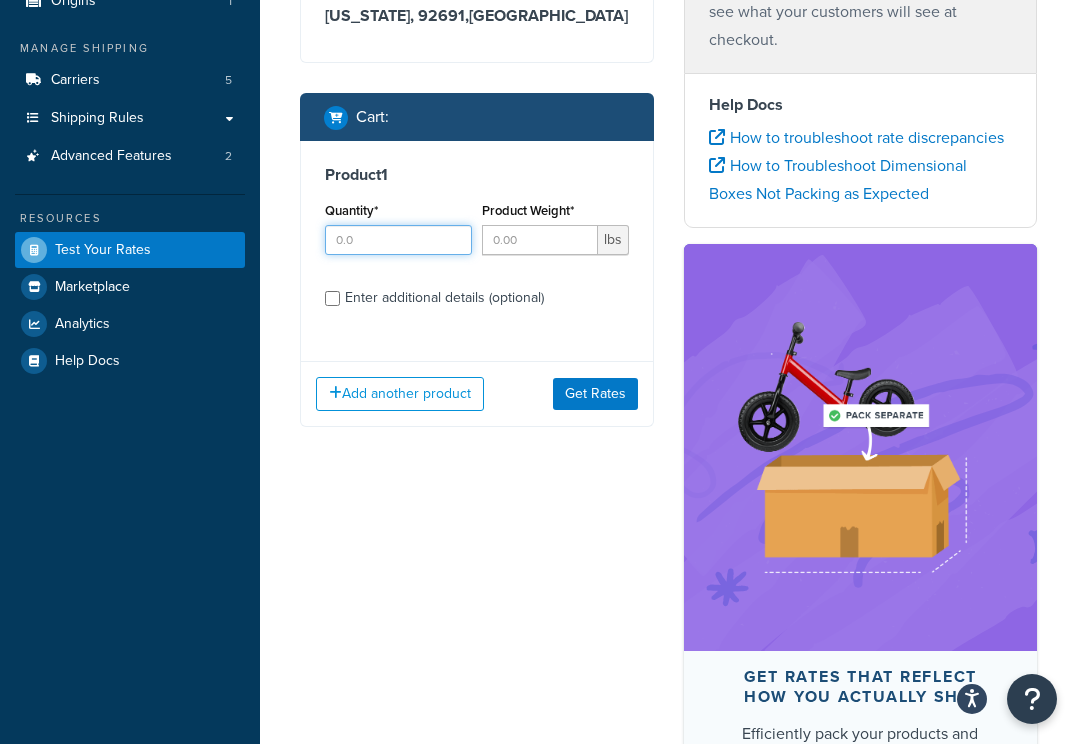 click on "Quantity*" at bounding box center [398, 240] 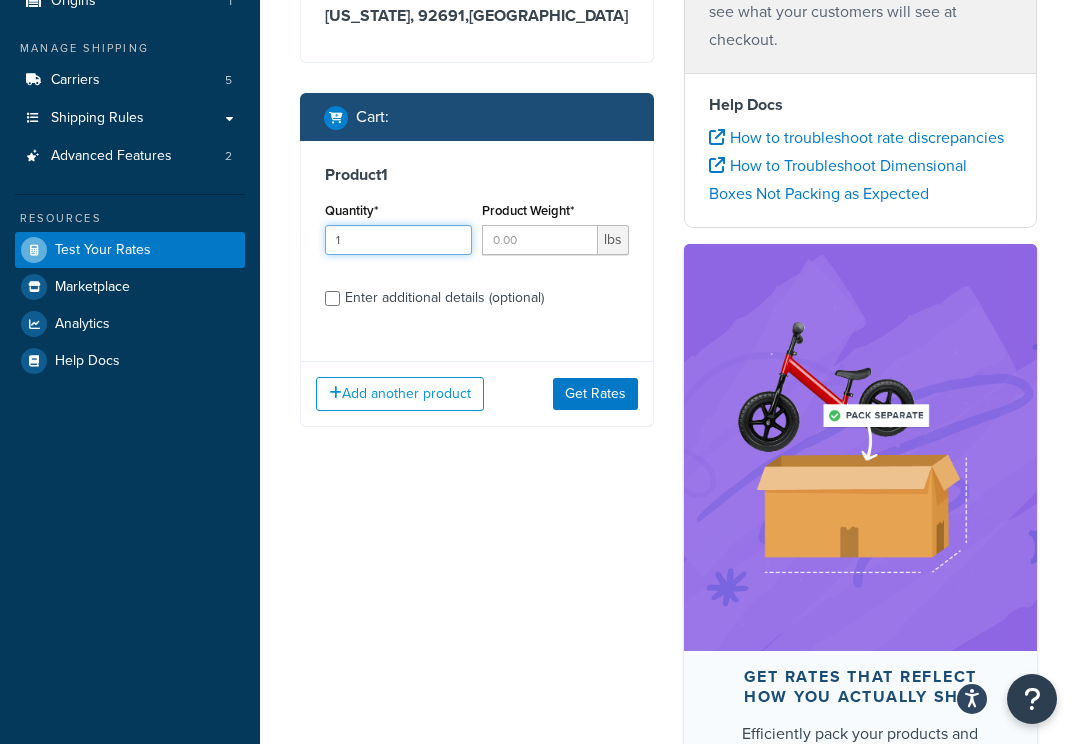 type on "1" 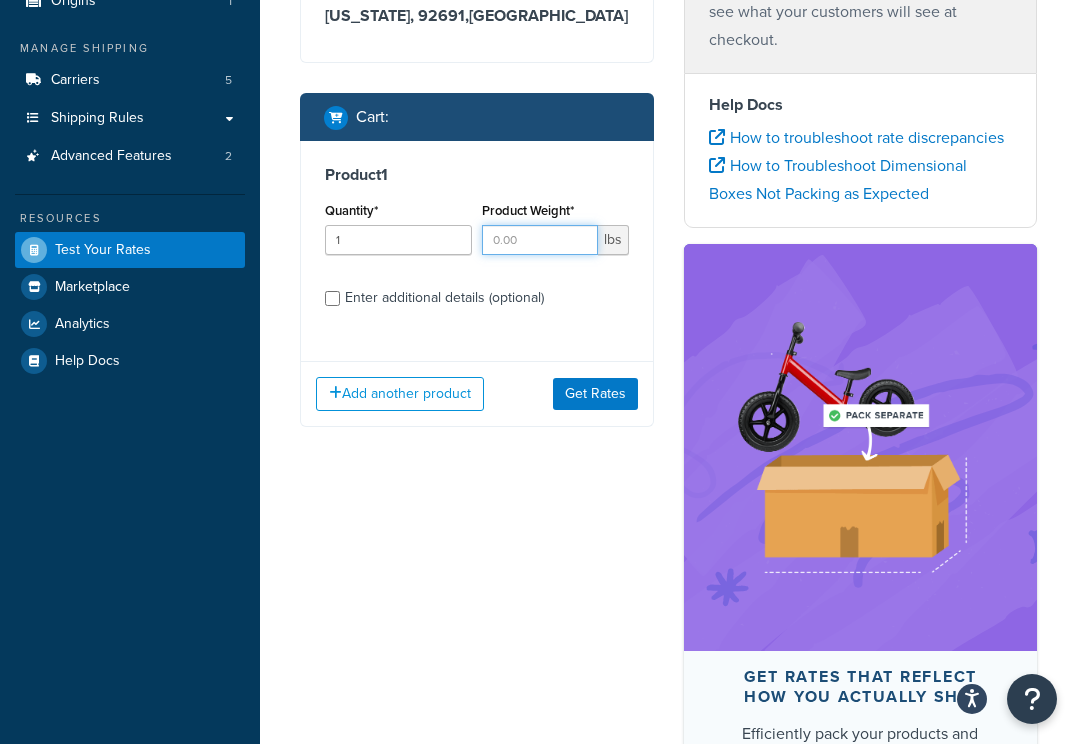 click on "Product Weight*" at bounding box center [540, 240] 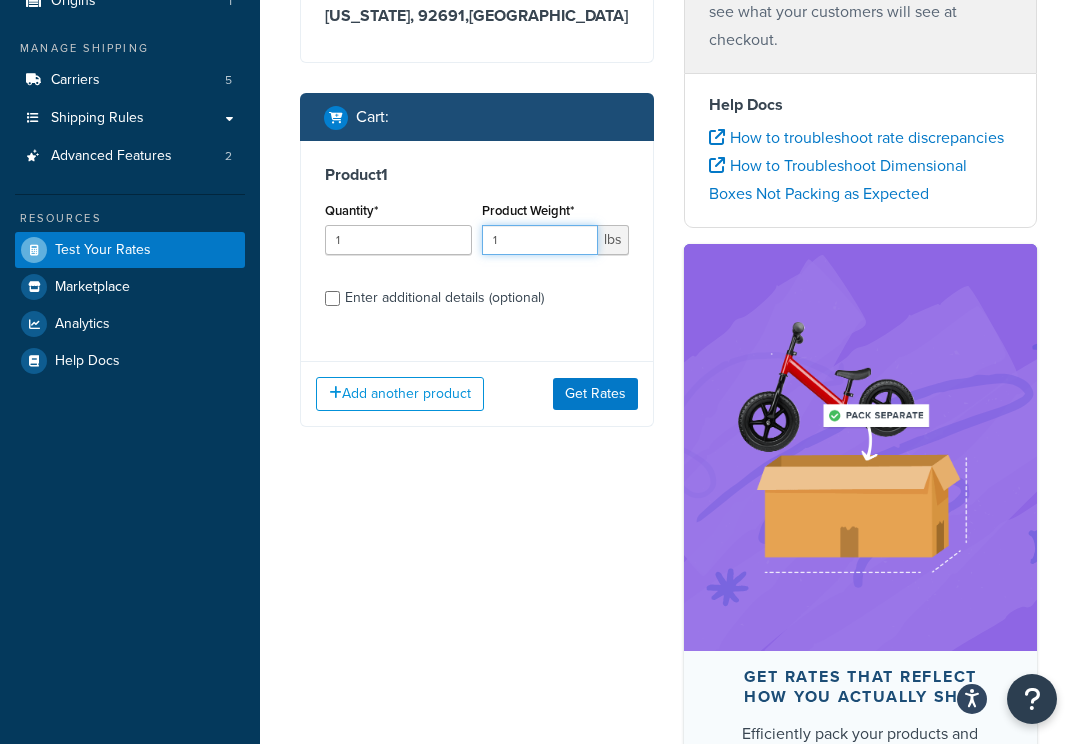type on "1" 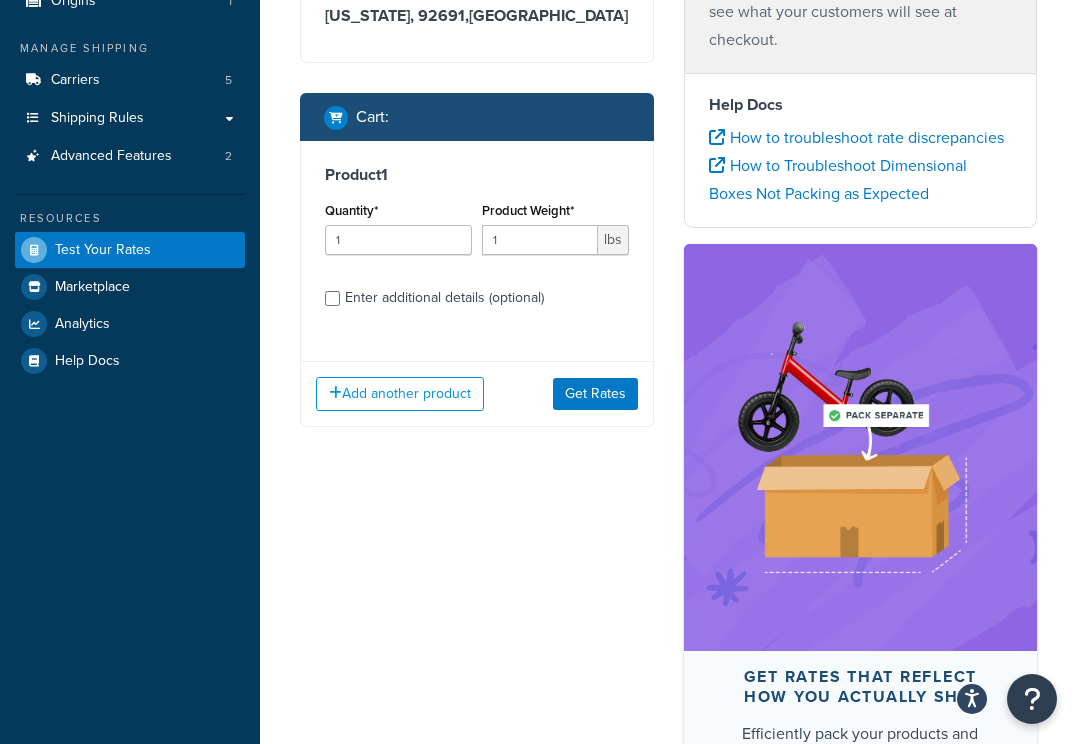 click on "Enter additional details (optional)" at bounding box center [444, 298] 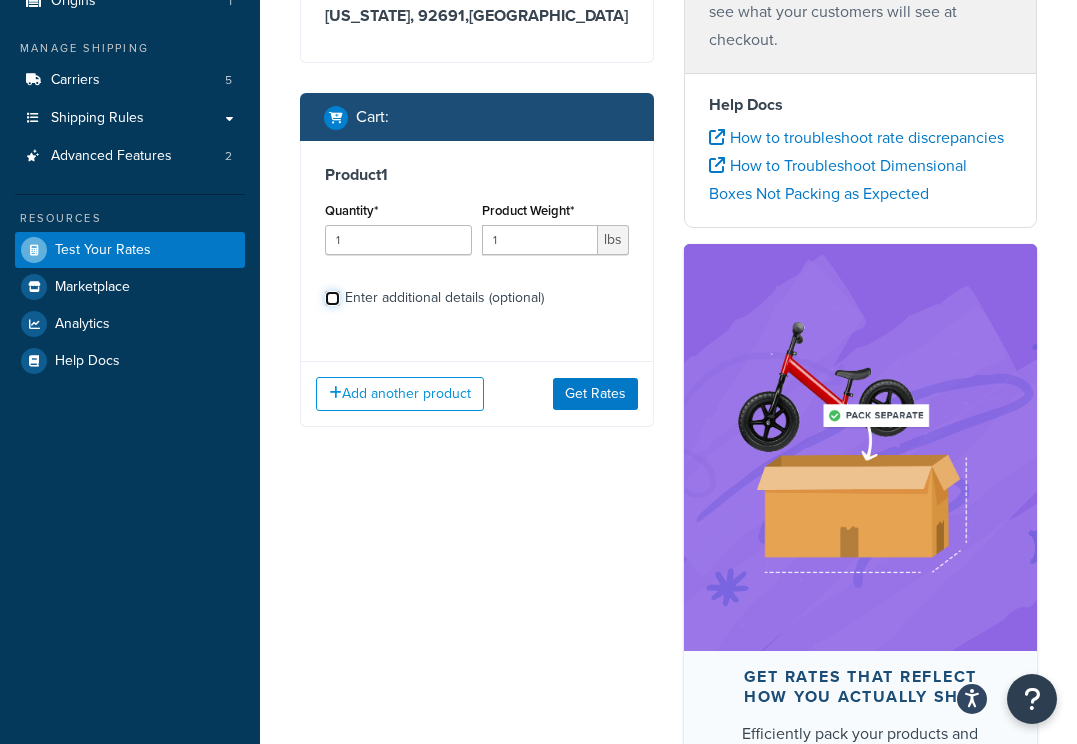click on "Enter additional details (optional)" at bounding box center [332, 298] 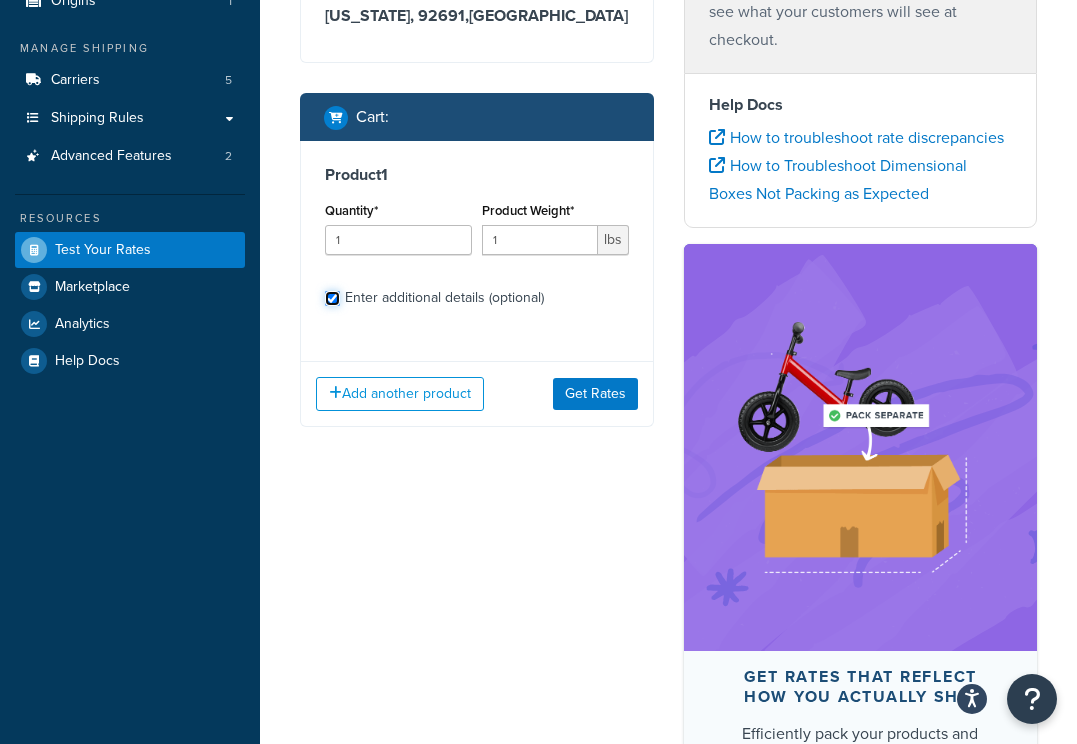 checkbox on "true" 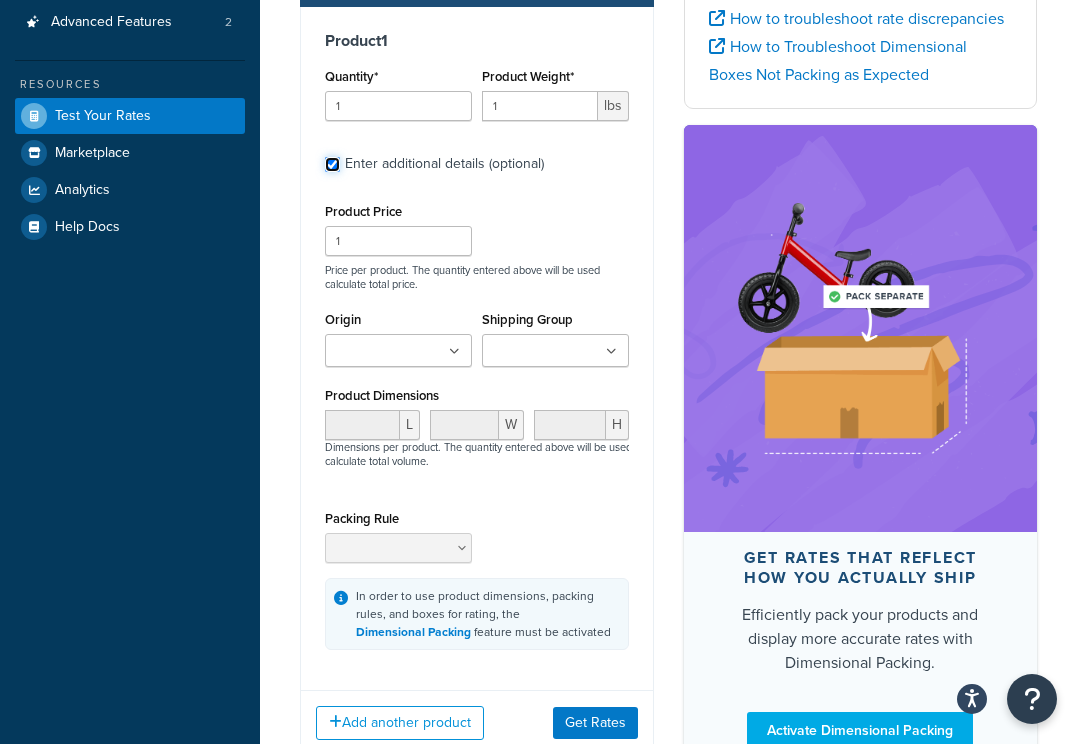 scroll, scrollTop: 397, scrollLeft: 0, axis: vertical 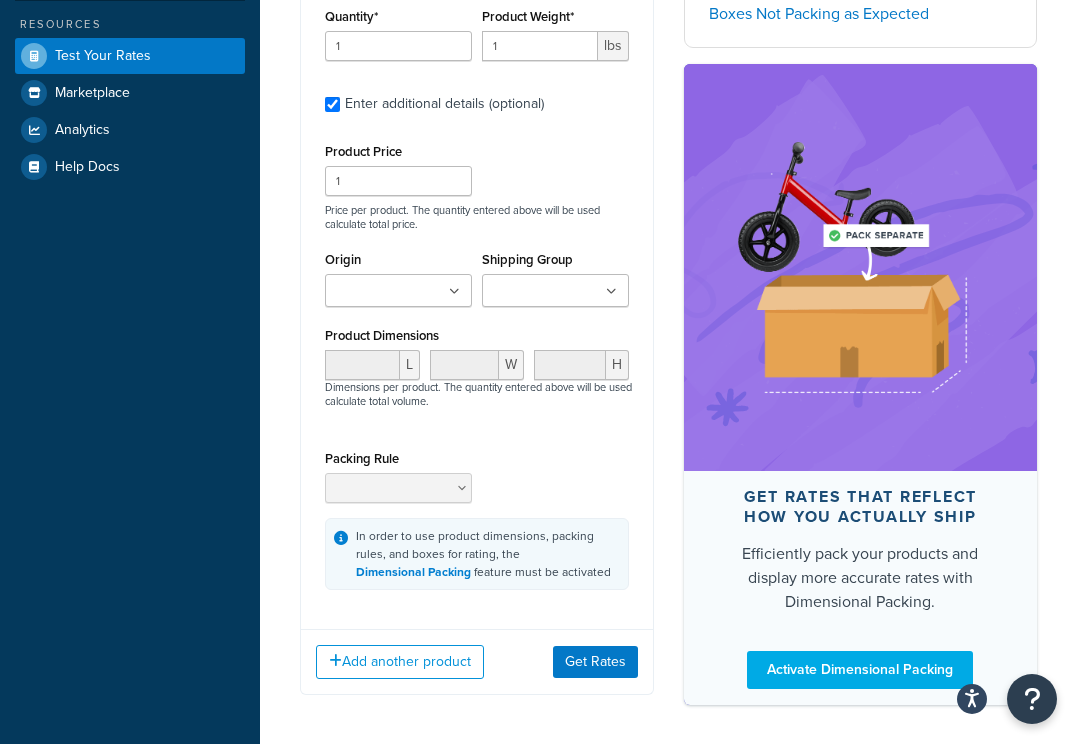 click at bounding box center [611, 292] 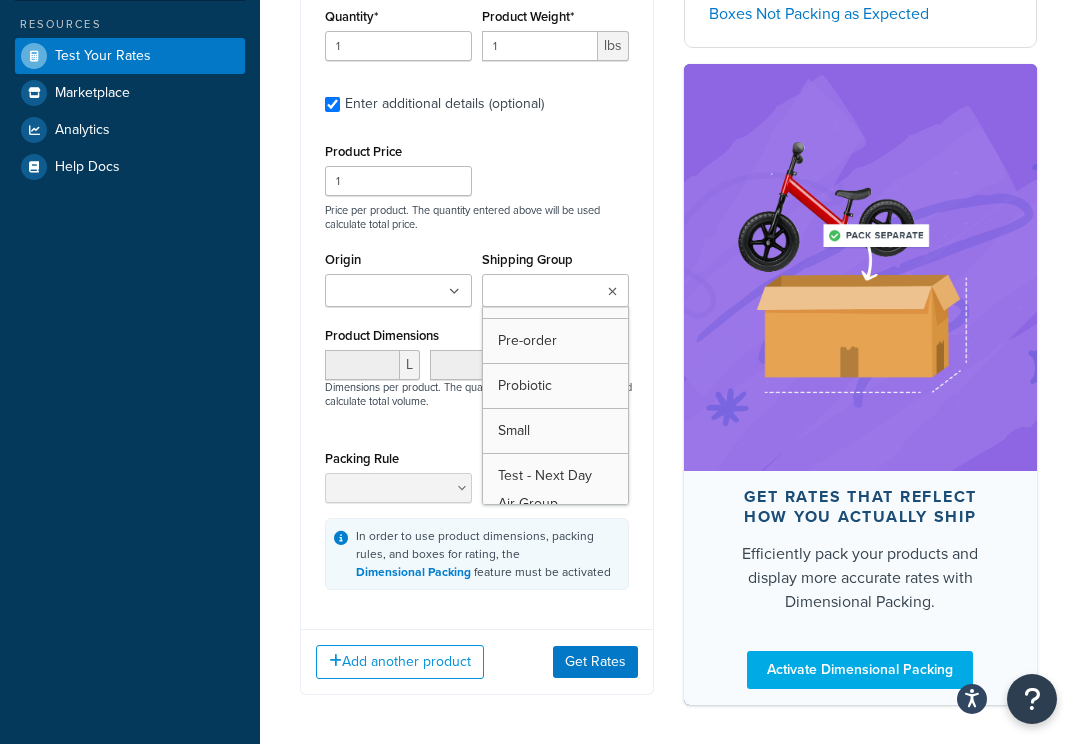 scroll, scrollTop: 1063, scrollLeft: 0, axis: vertical 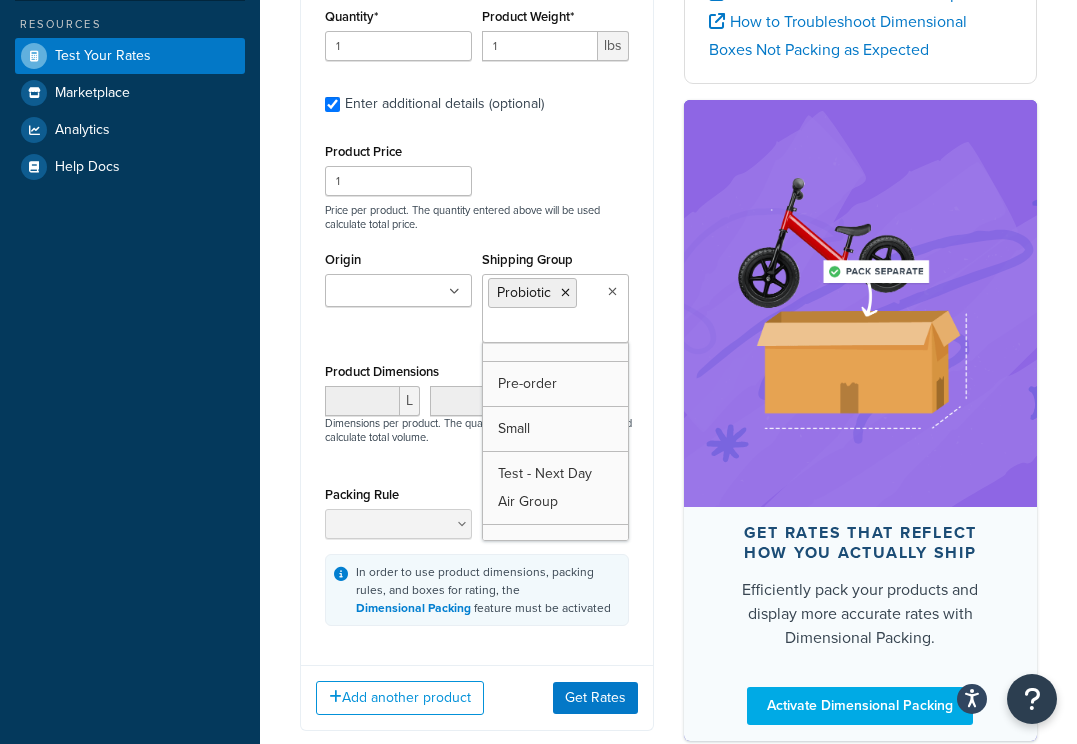 click on "Shipping destination :  Edit   California,    92691 ,  United States Cart : Product  1 Quantity*   1 Product Weight*   1 lbs   Enter additional details (optional) Product Price   1 Price per product. The quantity entered above will be used calculate total price. Origin   Whiplash Shipping Group   Probiotic   3-Month Subscription Fertility Booster 3-Month Subscription Fish Oil 3-Month Subscription Gummies 3-Month Subscription Iron Bump 3-Month Subscription It Takes Two 3-Month Subscription Men's Daily Essentials 3-Month Subscription Nourished Nerves 3-Month Subscription Prenatal 3-Month Subscription Prenatal Fish Oil Bundle Large Medium Pre-order Small Test - Next Day Air Group Test Kit Product Dimensions   L   W   H Dimensions per product. The quantity entered above will be used calculate total volume. Packing Rule     In order to use product dimensions, packing rules, and boxes for rating, the Dimensional Packing   feature must be activated  Add another product Get Rates" at bounding box center [477, 244] 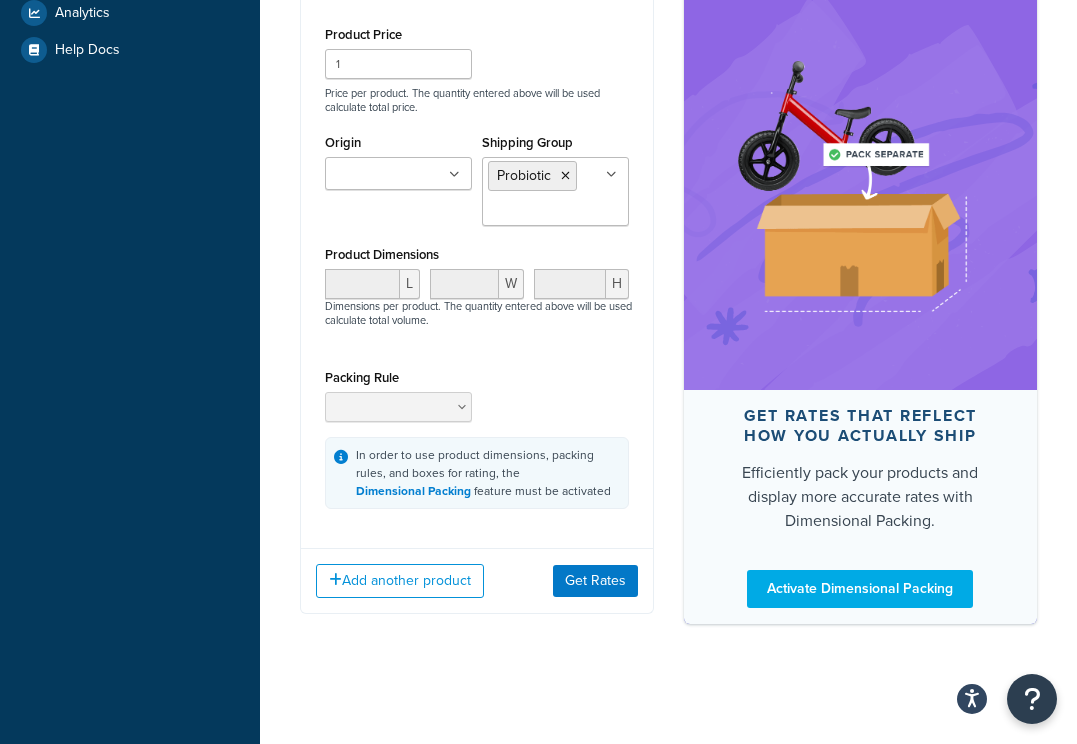 scroll, scrollTop: 486, scrollLeft: 0, axis: vertical 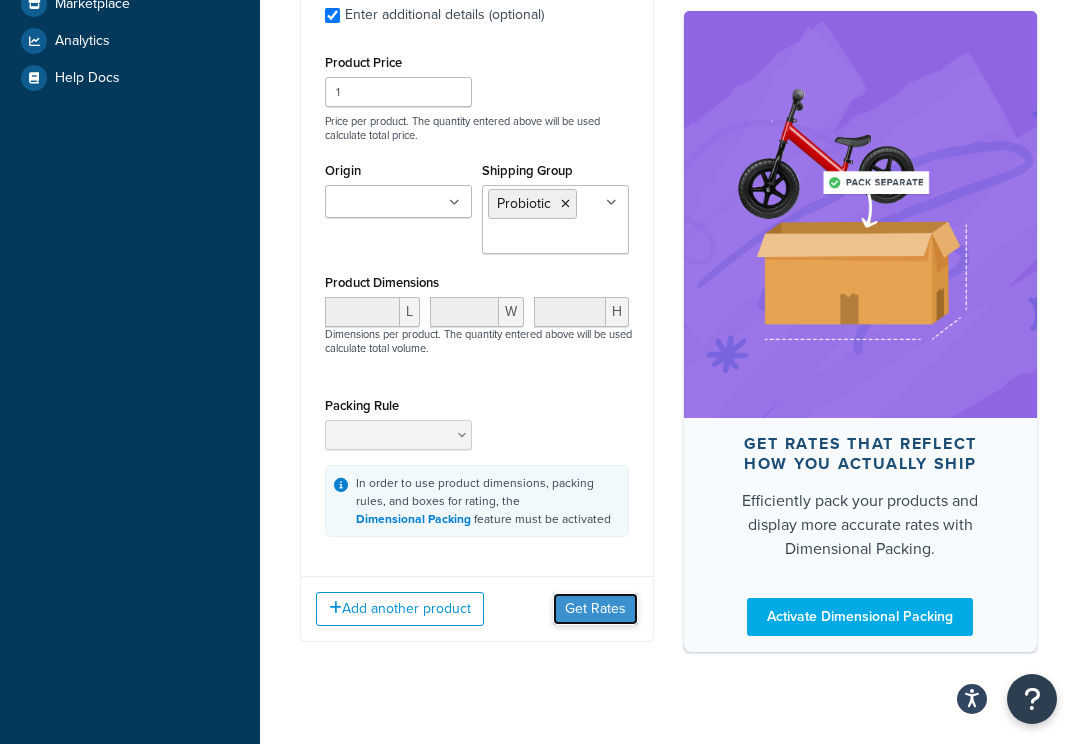 click on "Get Rates" at bounding box center [595, 609] 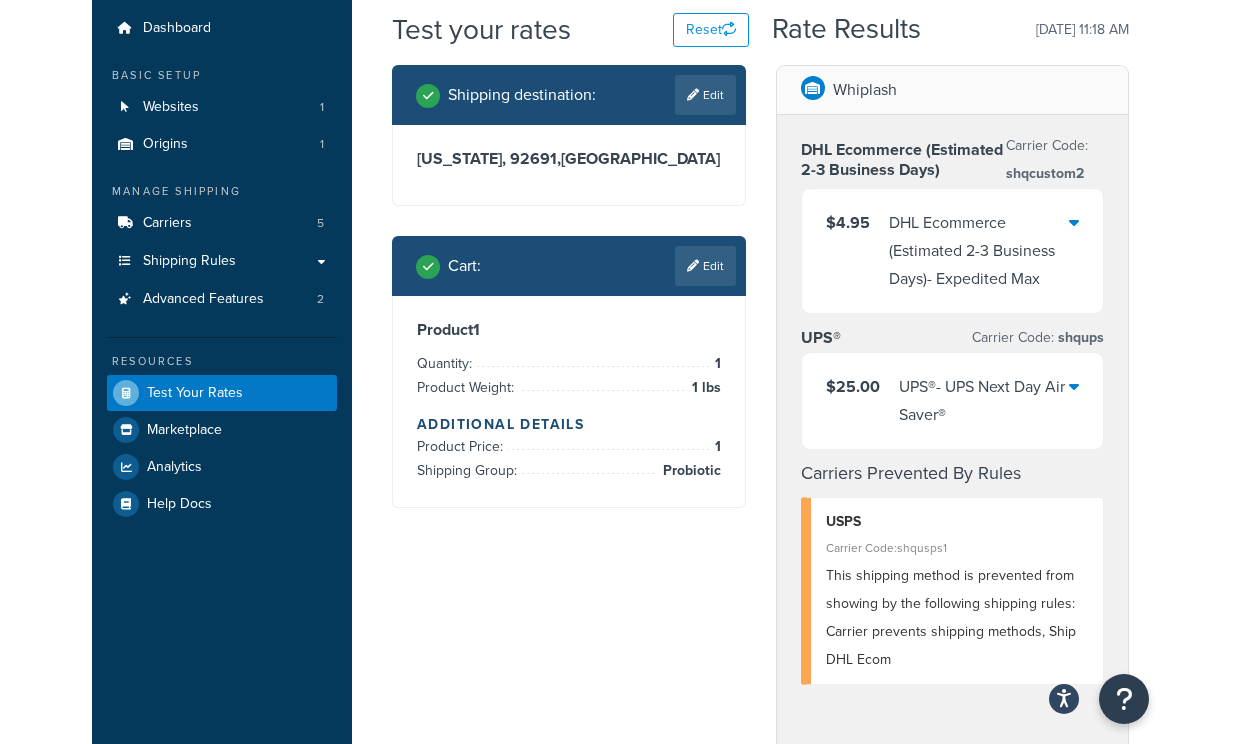 scroll, scrollTop: 59, scrollLeft: 0, axis: vertical 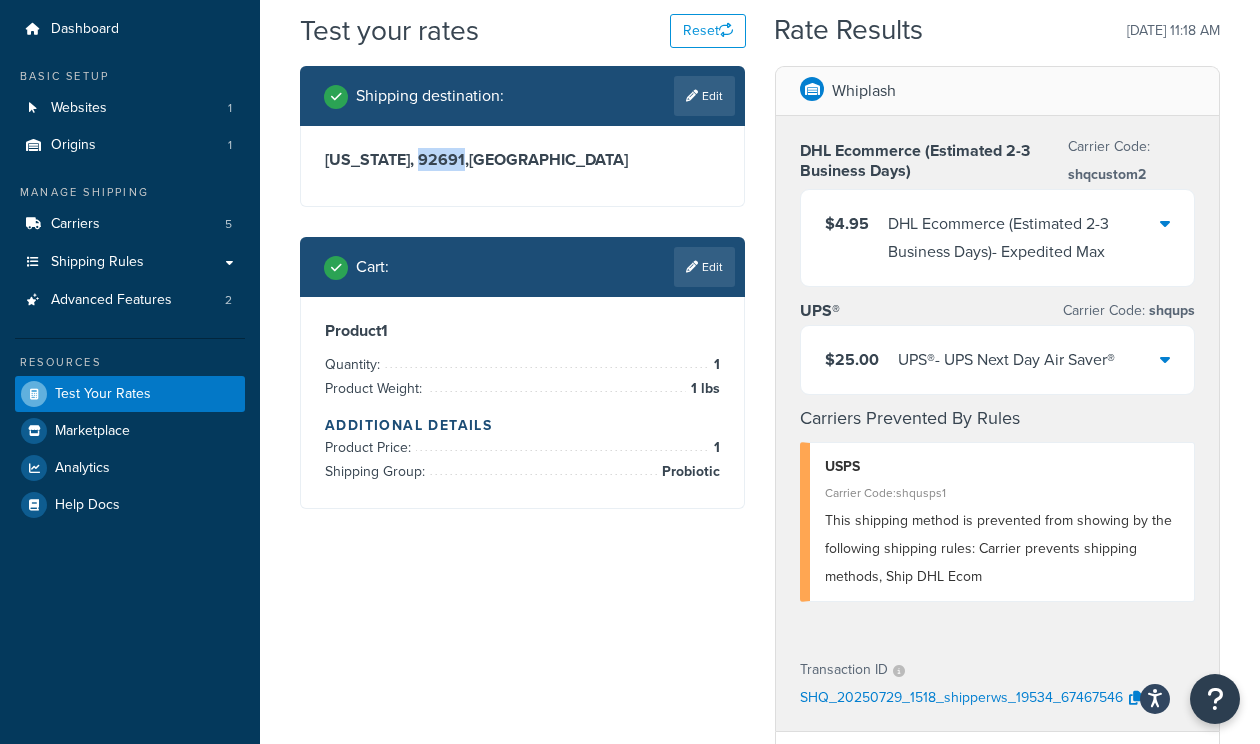 drag, startPoint x: 403, startPoint y: 162, endPoint x: 448, endPoint y: 162, distance: 45 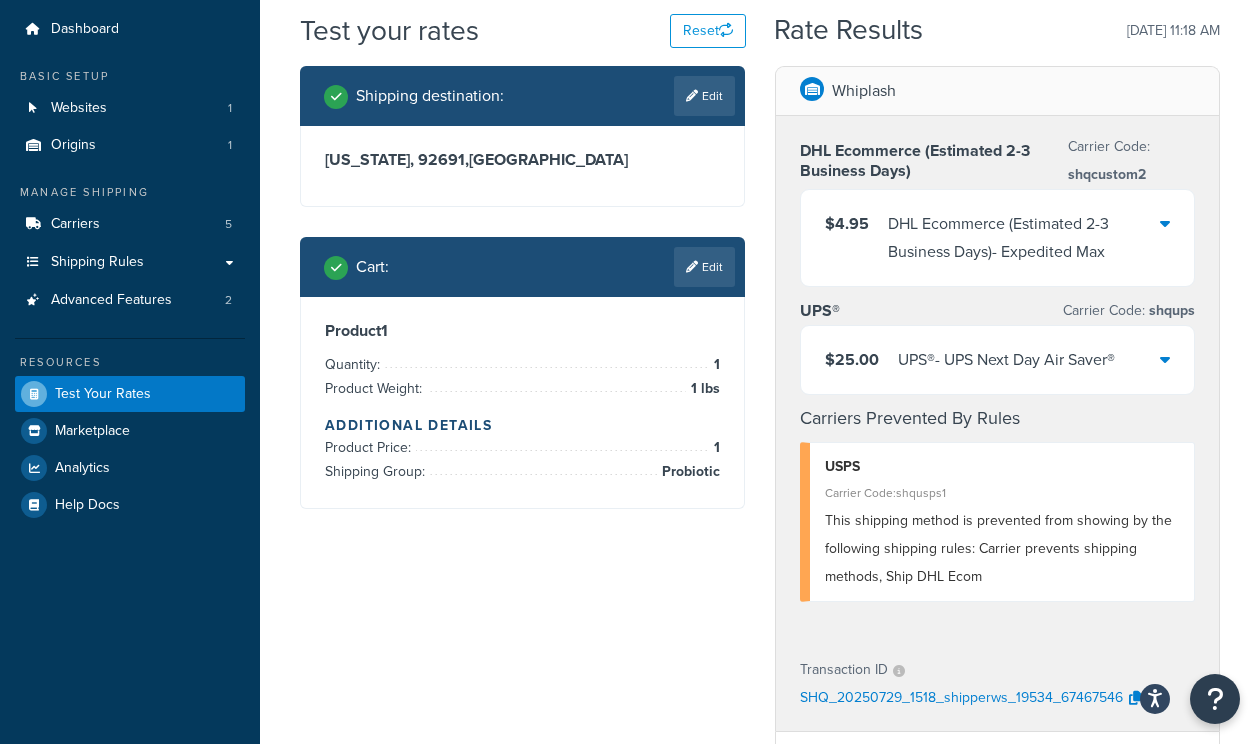 click on "California,    92691 ,  United States" at bounding box center (522, 160) 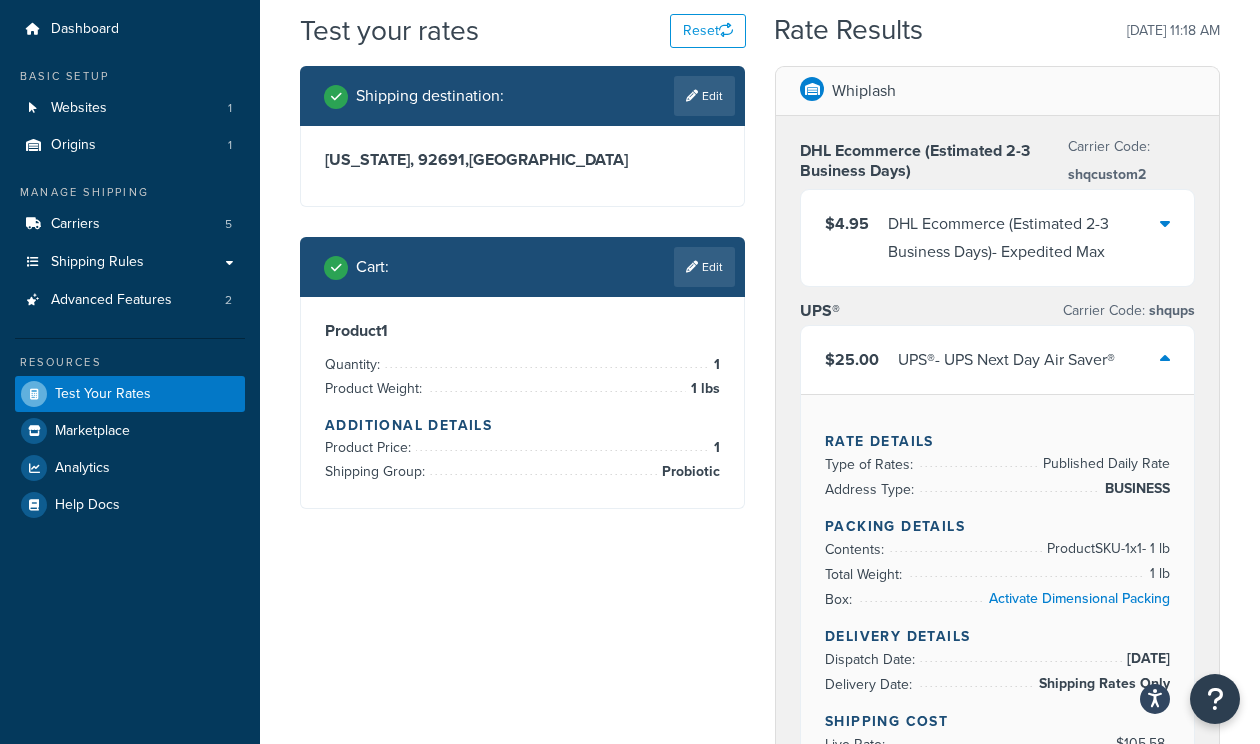 click on "UPS®  -   UPS Next Day Air Saver®" at bounding box center [1006, 360] 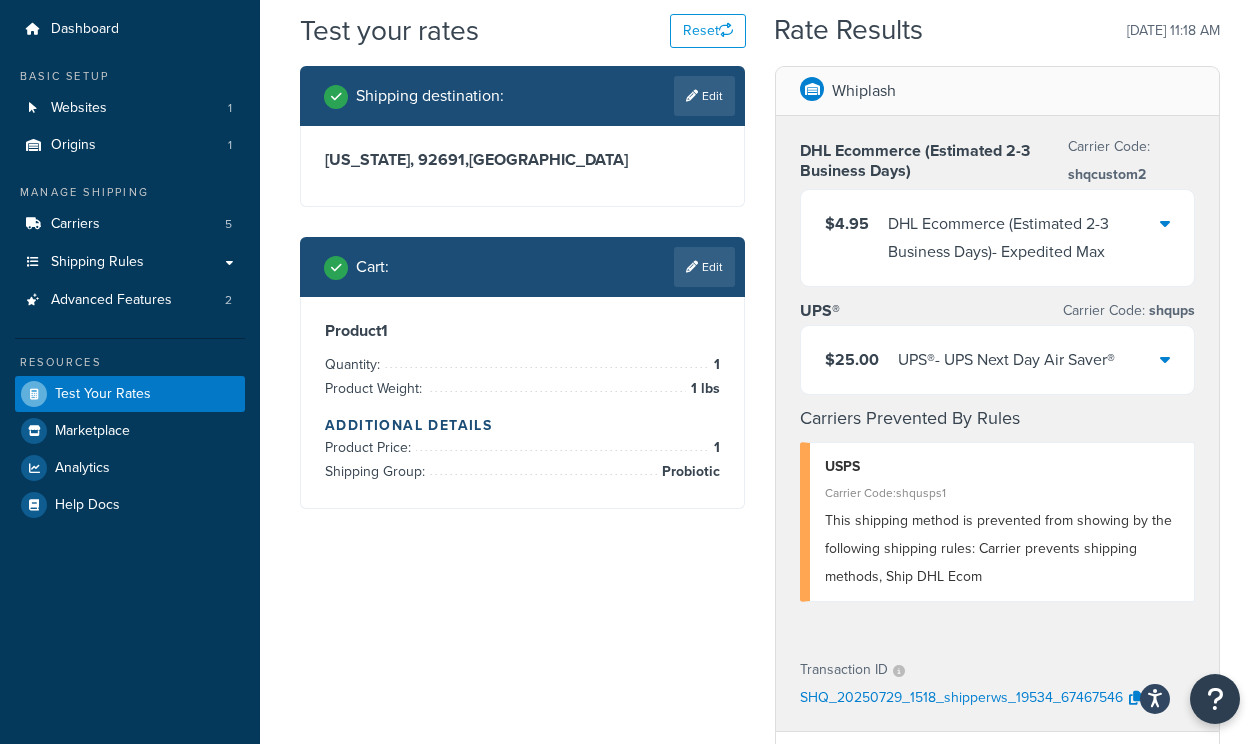 click at bounding box center [1165, 223] 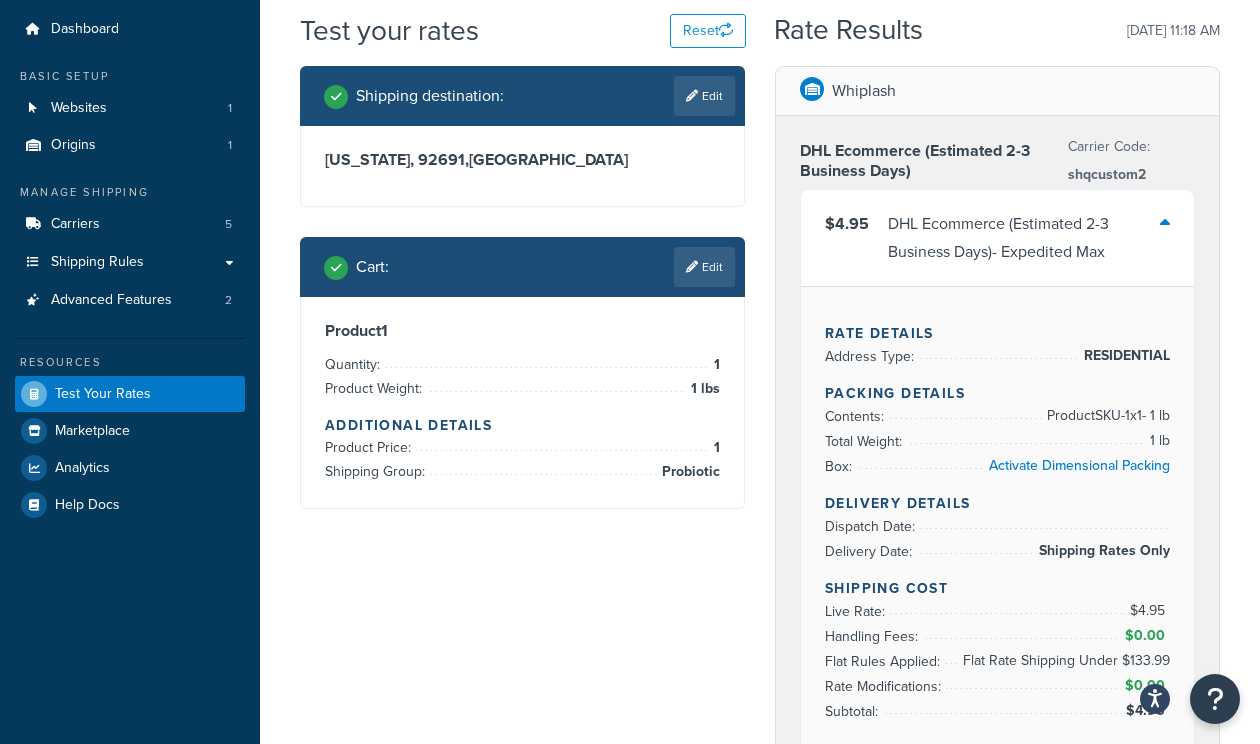 click at bounding box center (1165, 223) 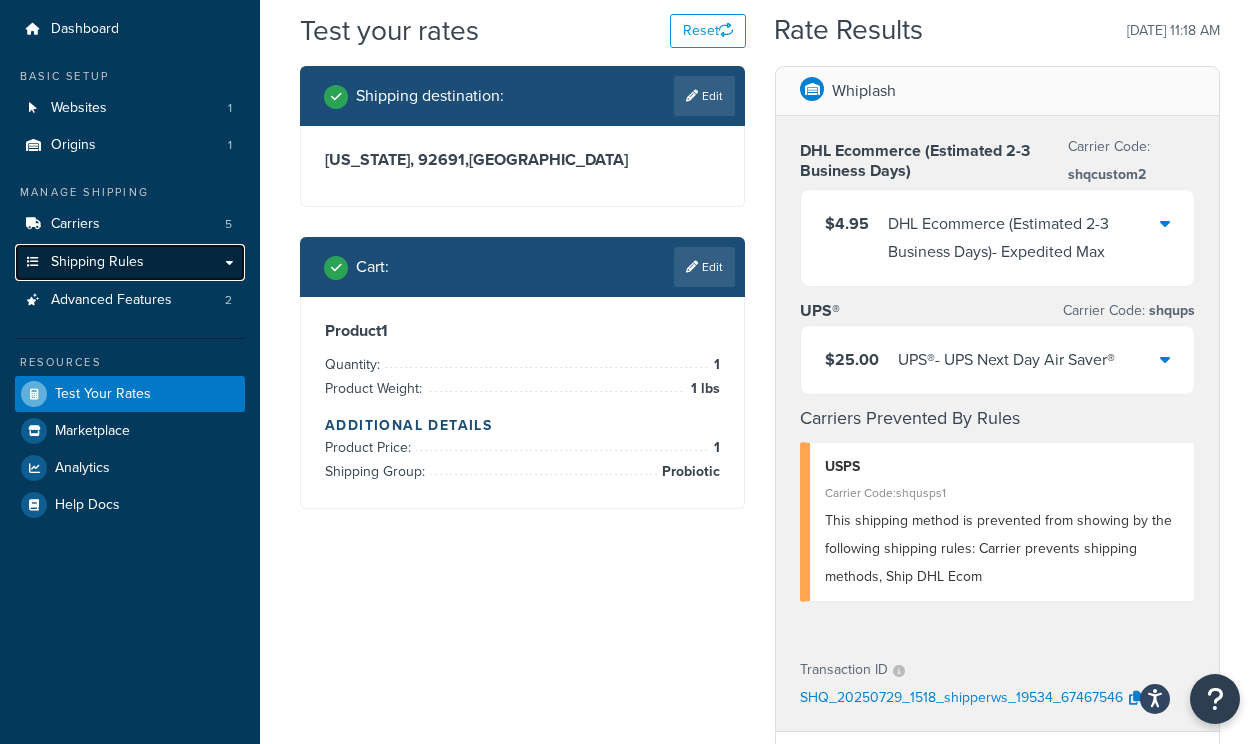 click on "Shipping Rules" at bounding box center (130, 262) 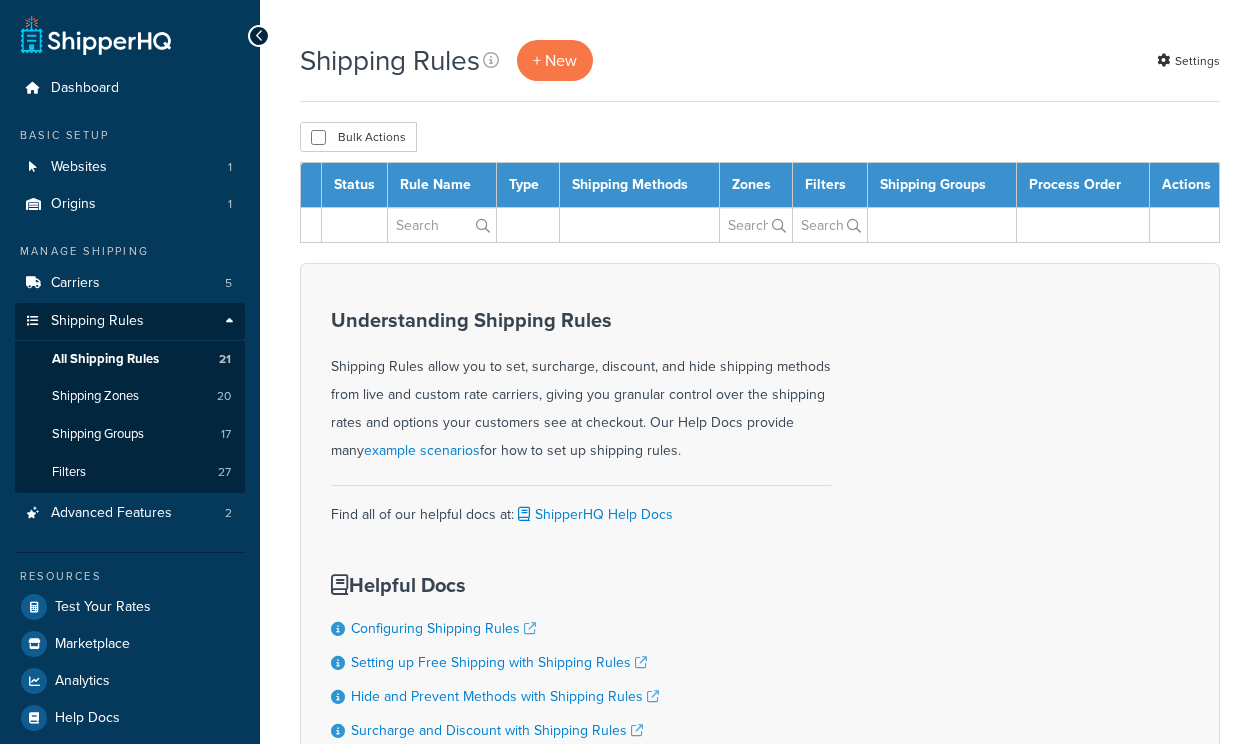 scroll, scrollTop: 0, scrollLeft: 0, axis: both 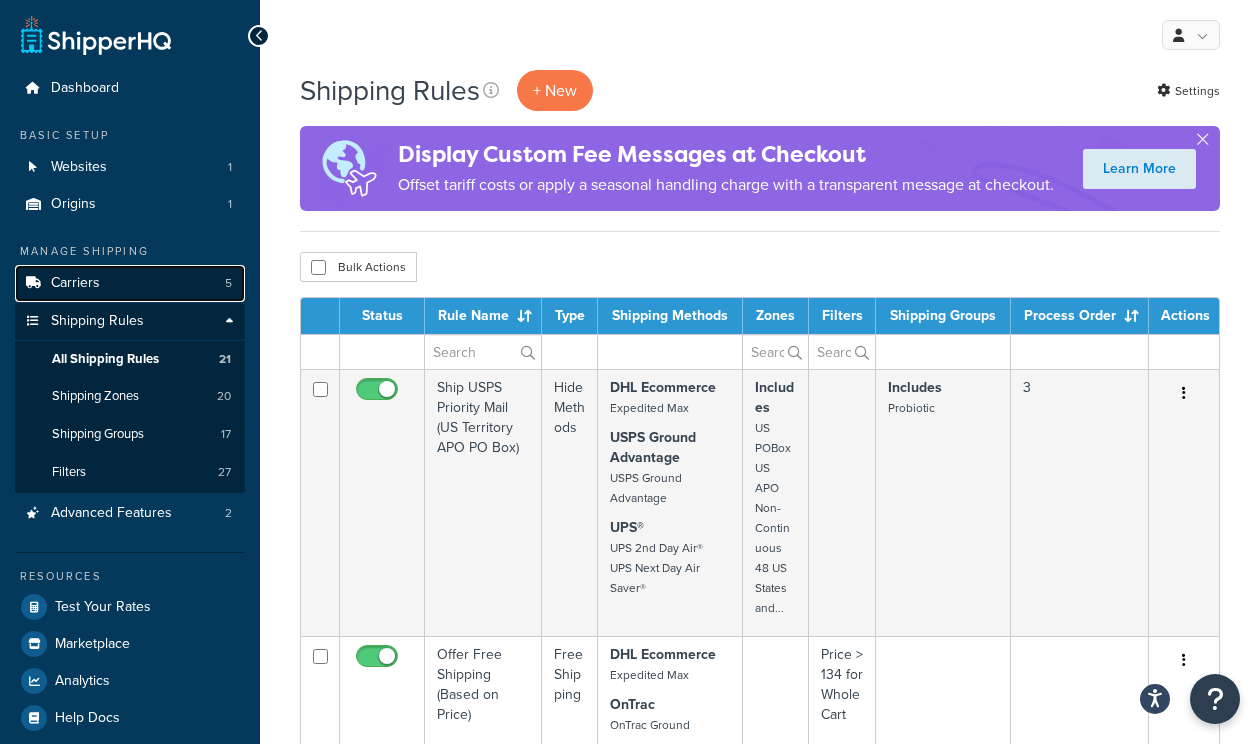 click on "Carriers
5" at bounding box center [130, 283] 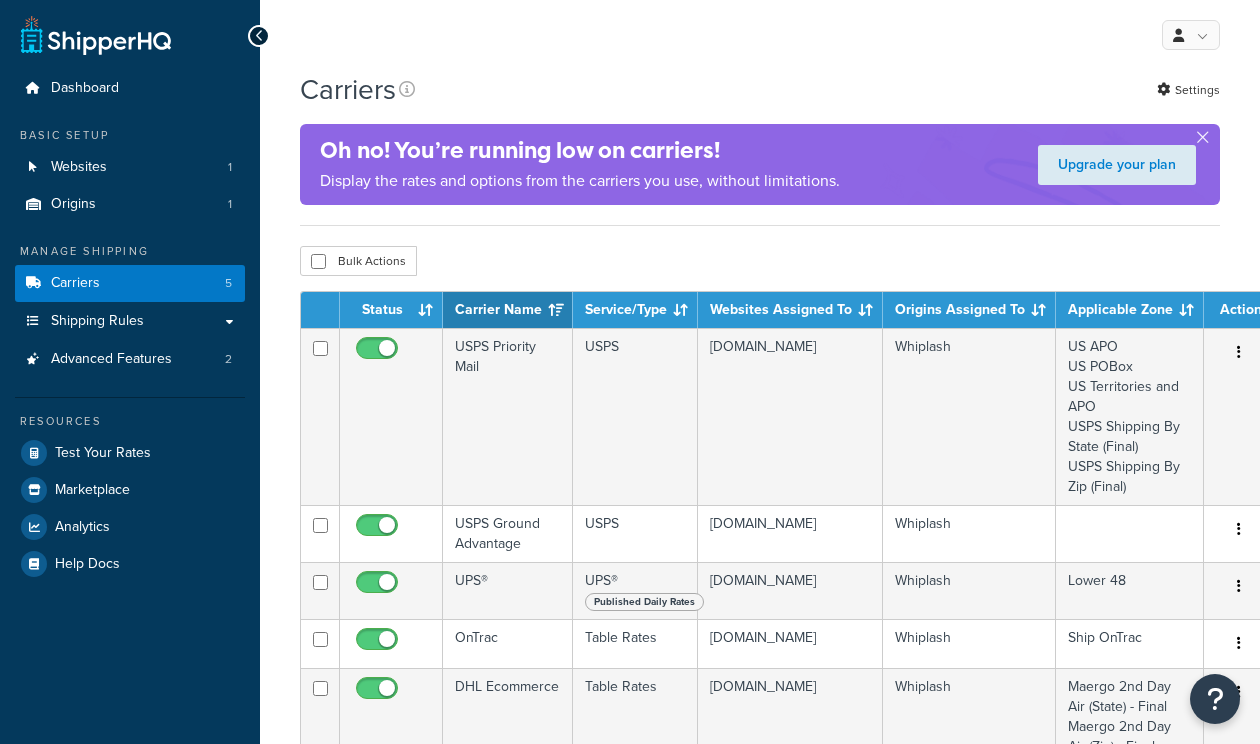 scroll, scrollTop: 0, scrollLeft: 0, axis: both 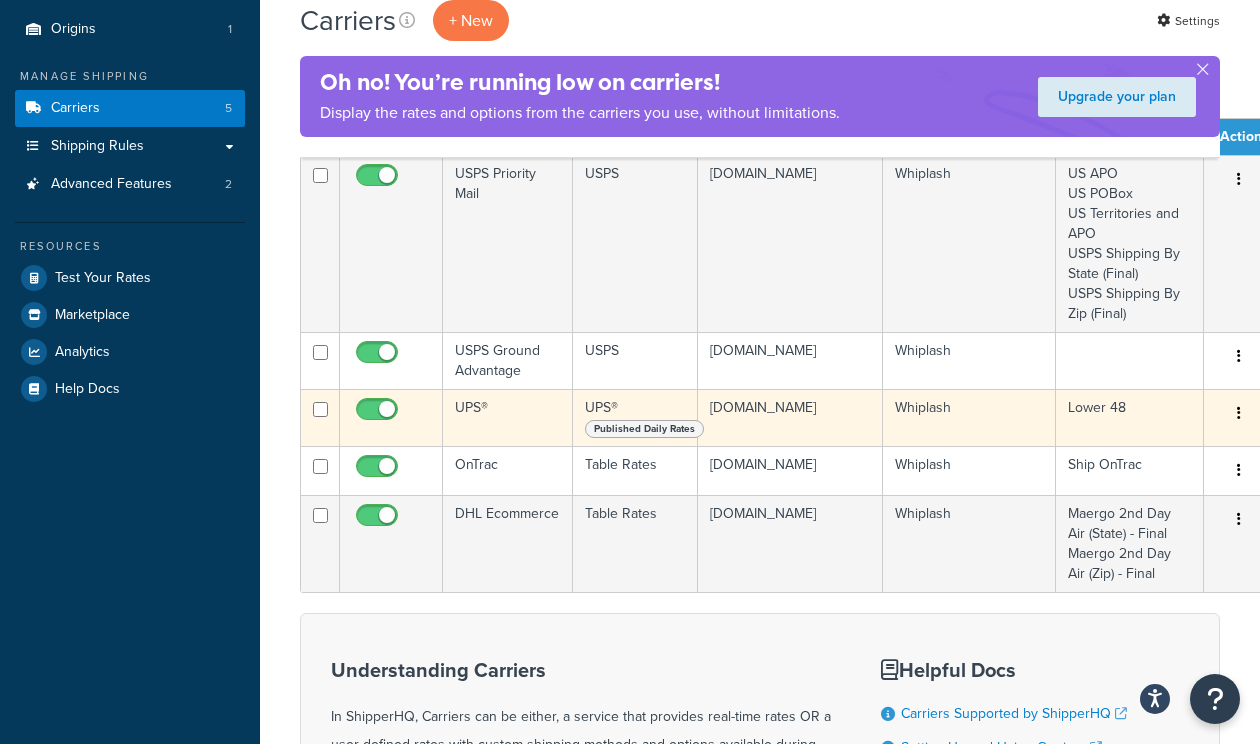 click at bounding box center [391, 417] 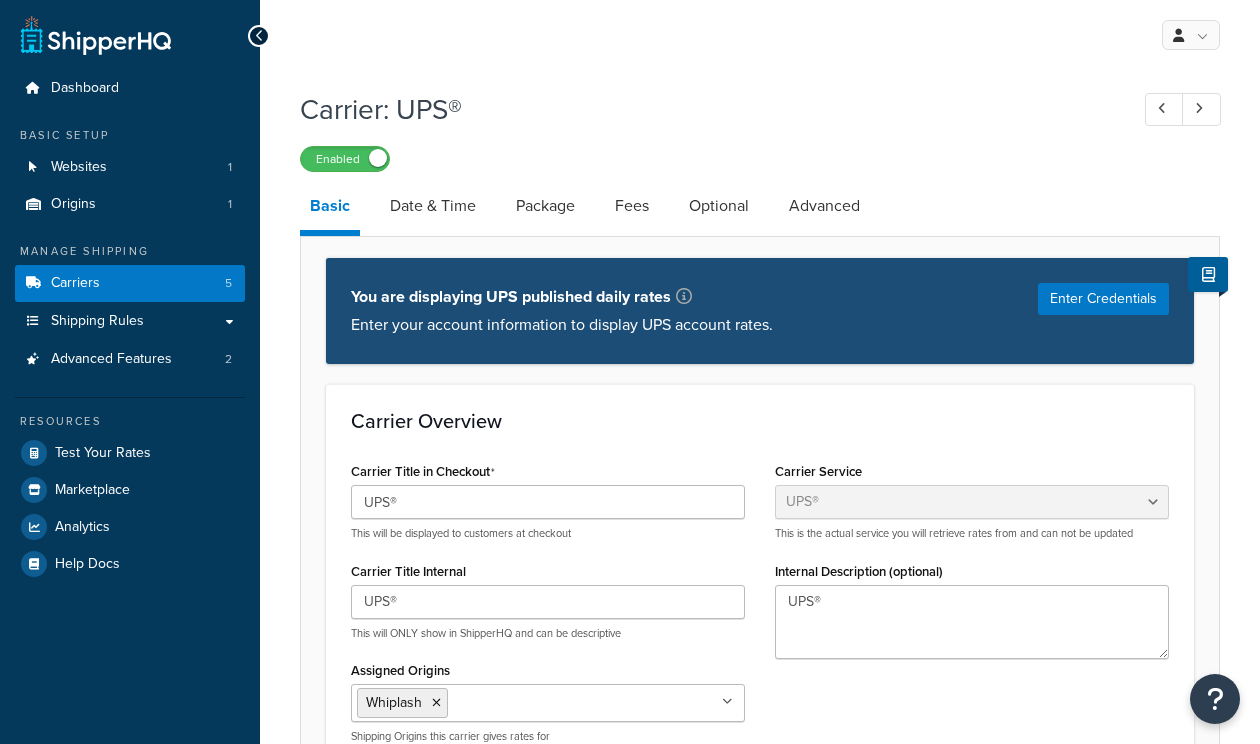 select on "ups" 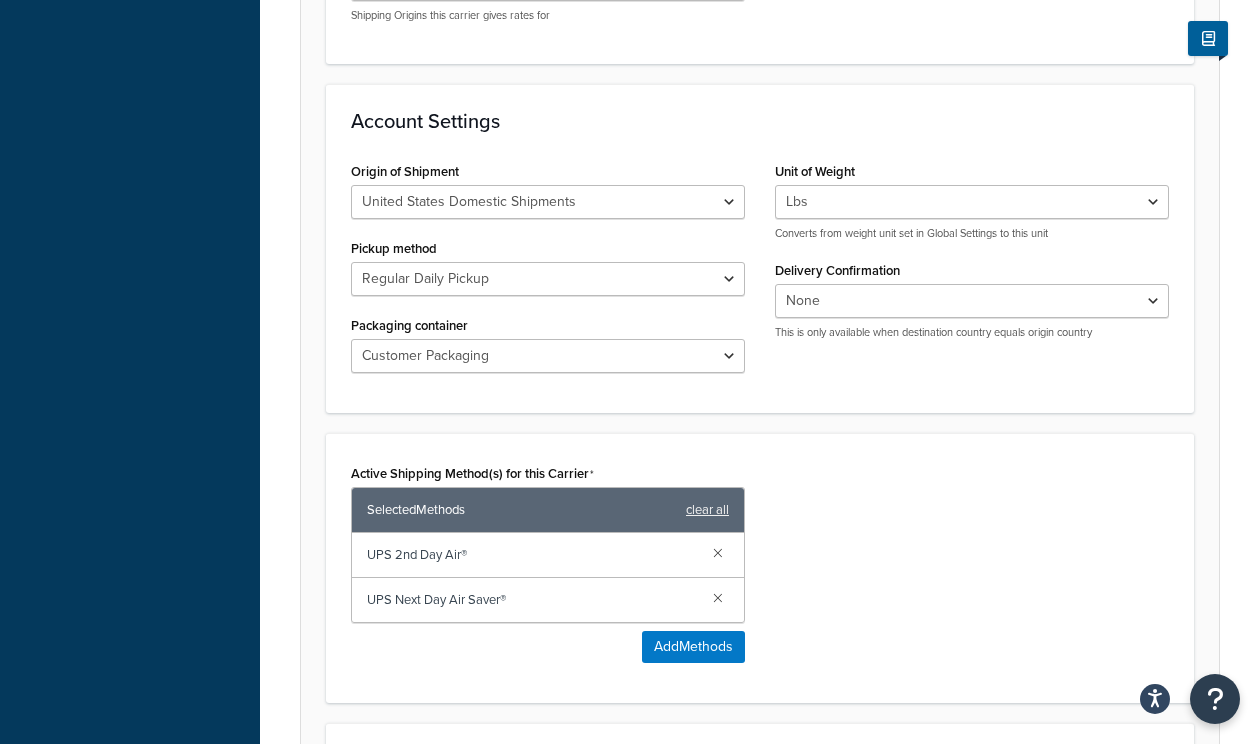 scroll, scrollTop: 0, scrollLeft: 0, axis: both 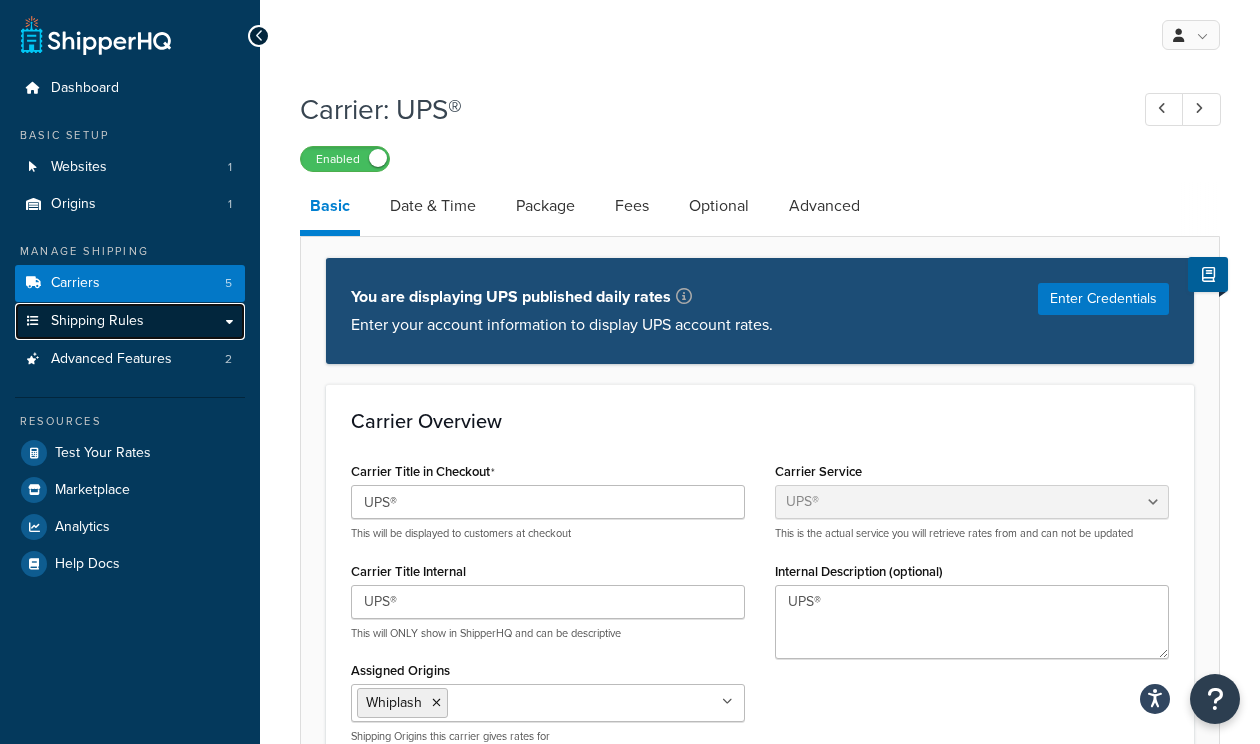 click on "Shipping Rules" at bounding box center [130, 321] 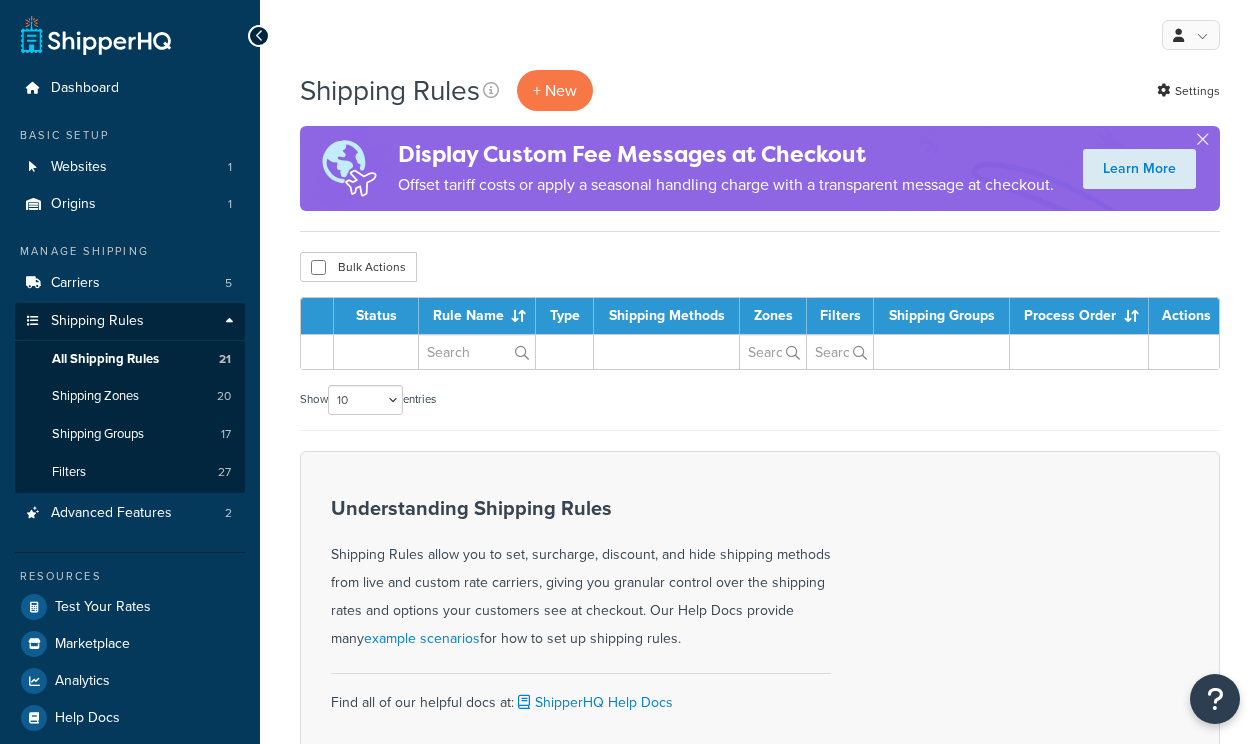 scroll, scrollTop: 0, scrollLeft: 0, axis: both 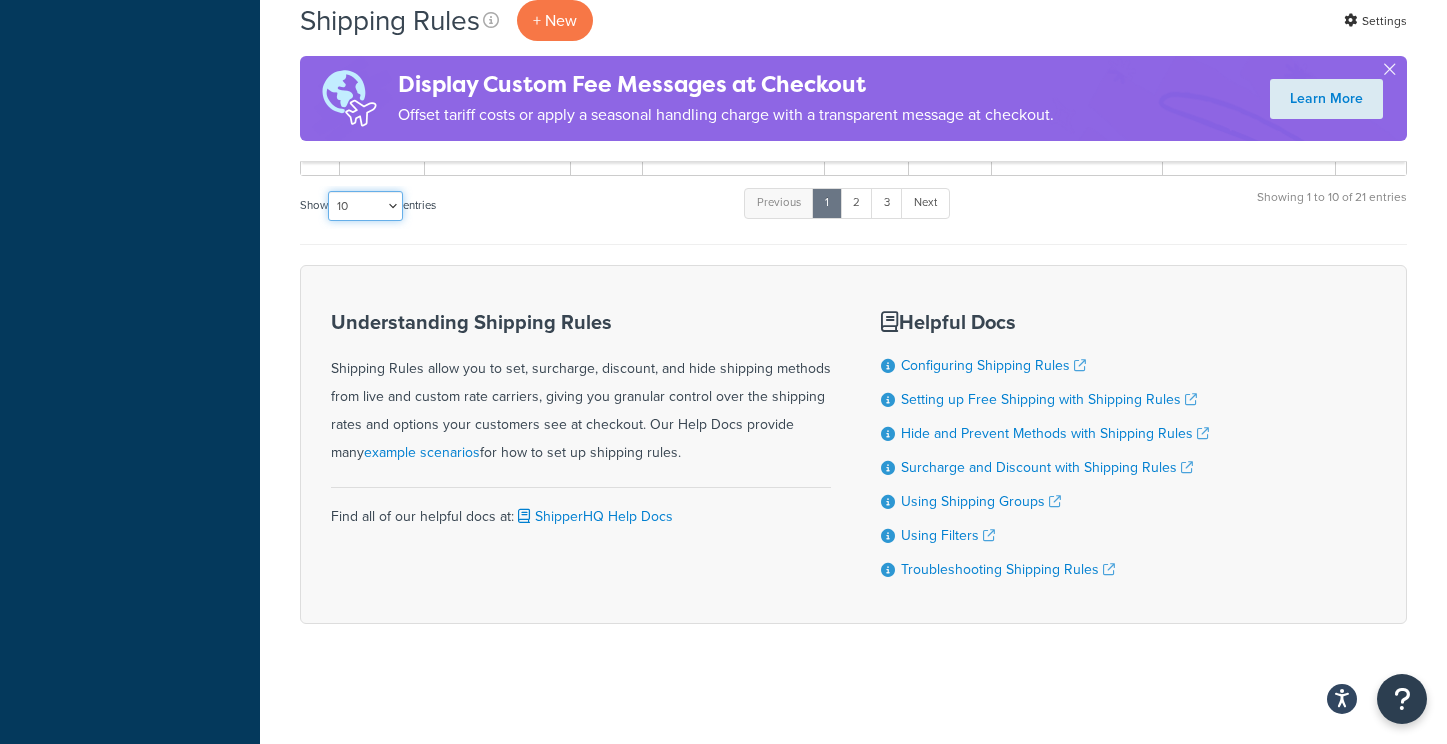 click on "10 15 25 50 100 1000" at bounding box center [365, 206] 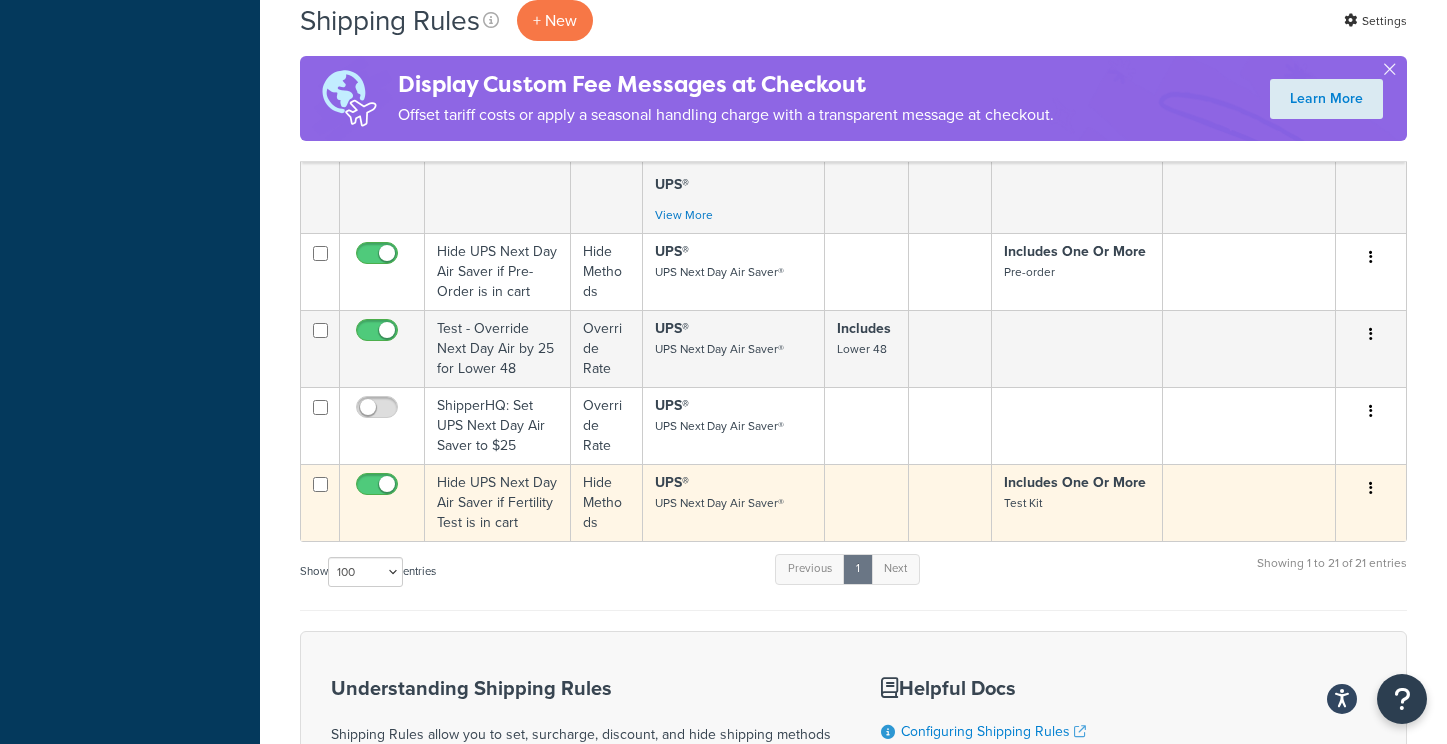scroll, scrollTop: 4201, scrollLeft: 0, axis: vertical 